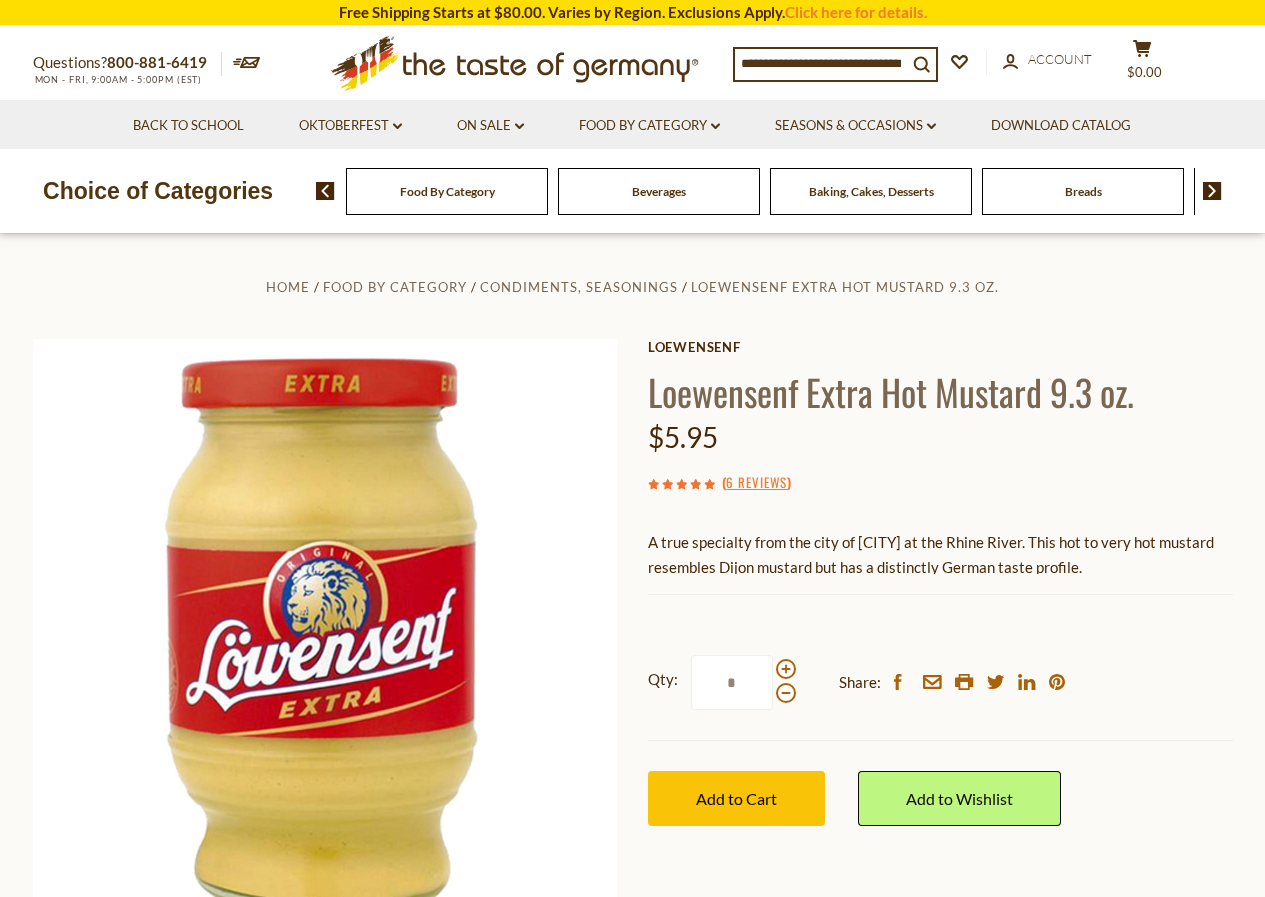 scroll, scrollTop: 0, scrollLeft: 0, axis: both 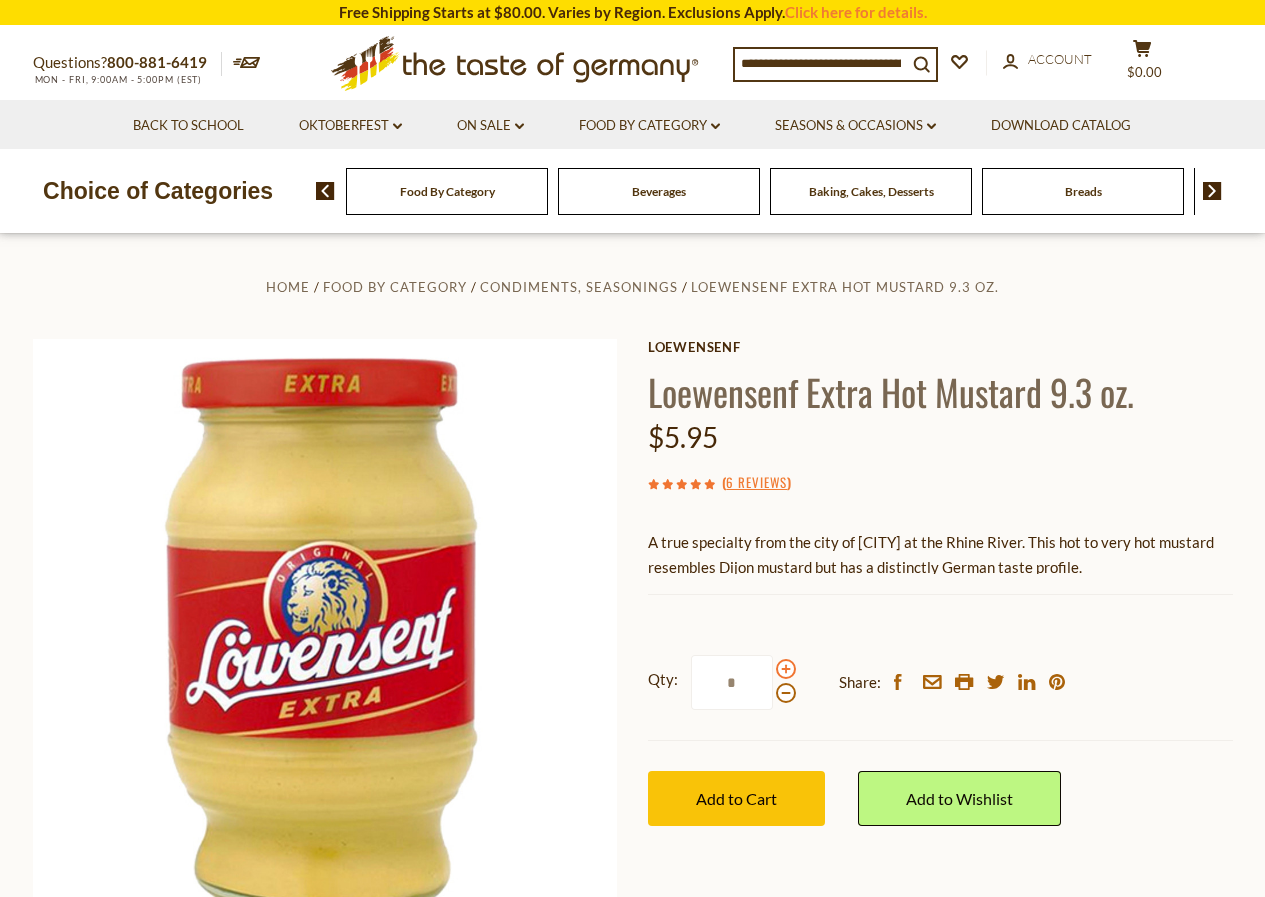 click at bounding box center (786, 669) 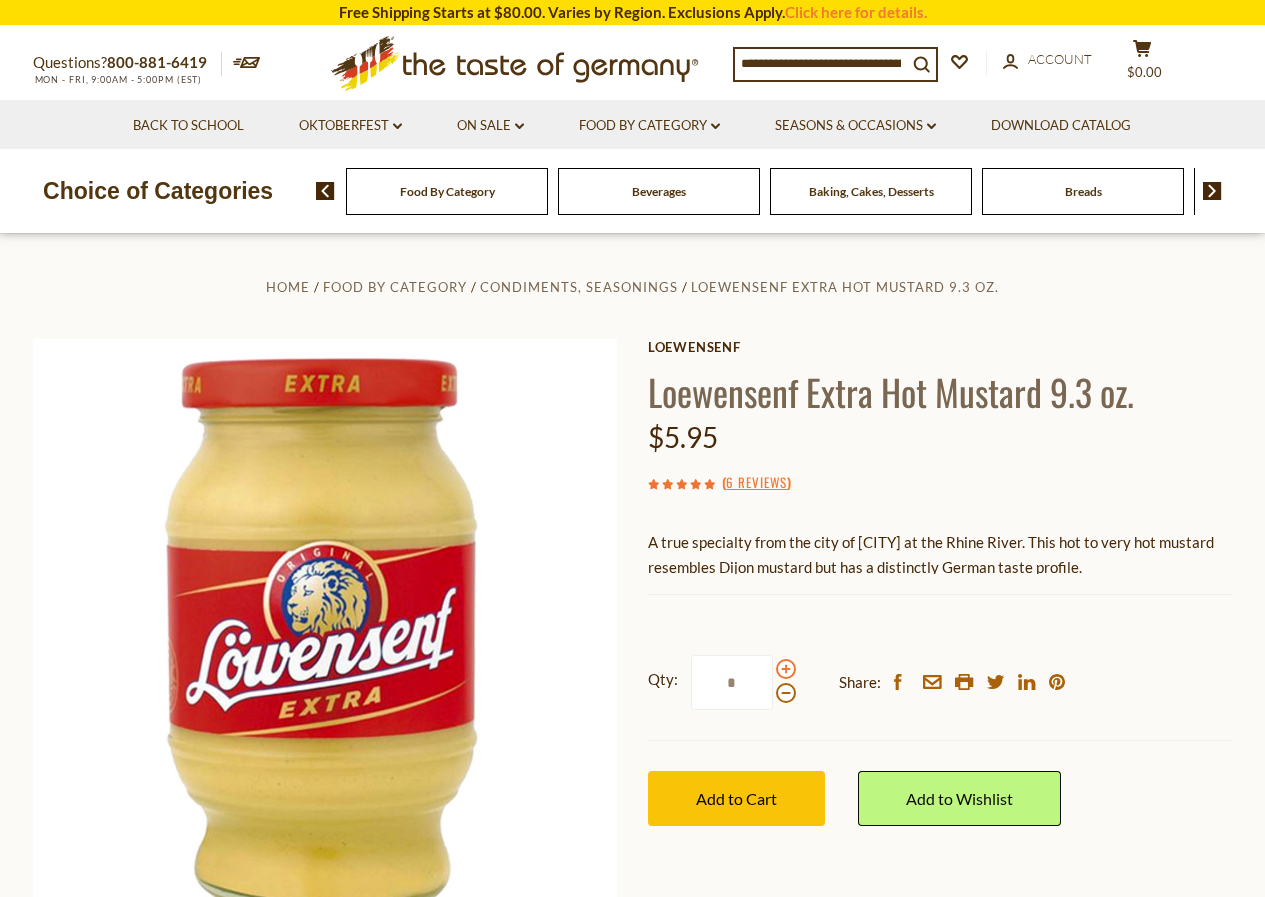 click at bounding box center (786, 669) 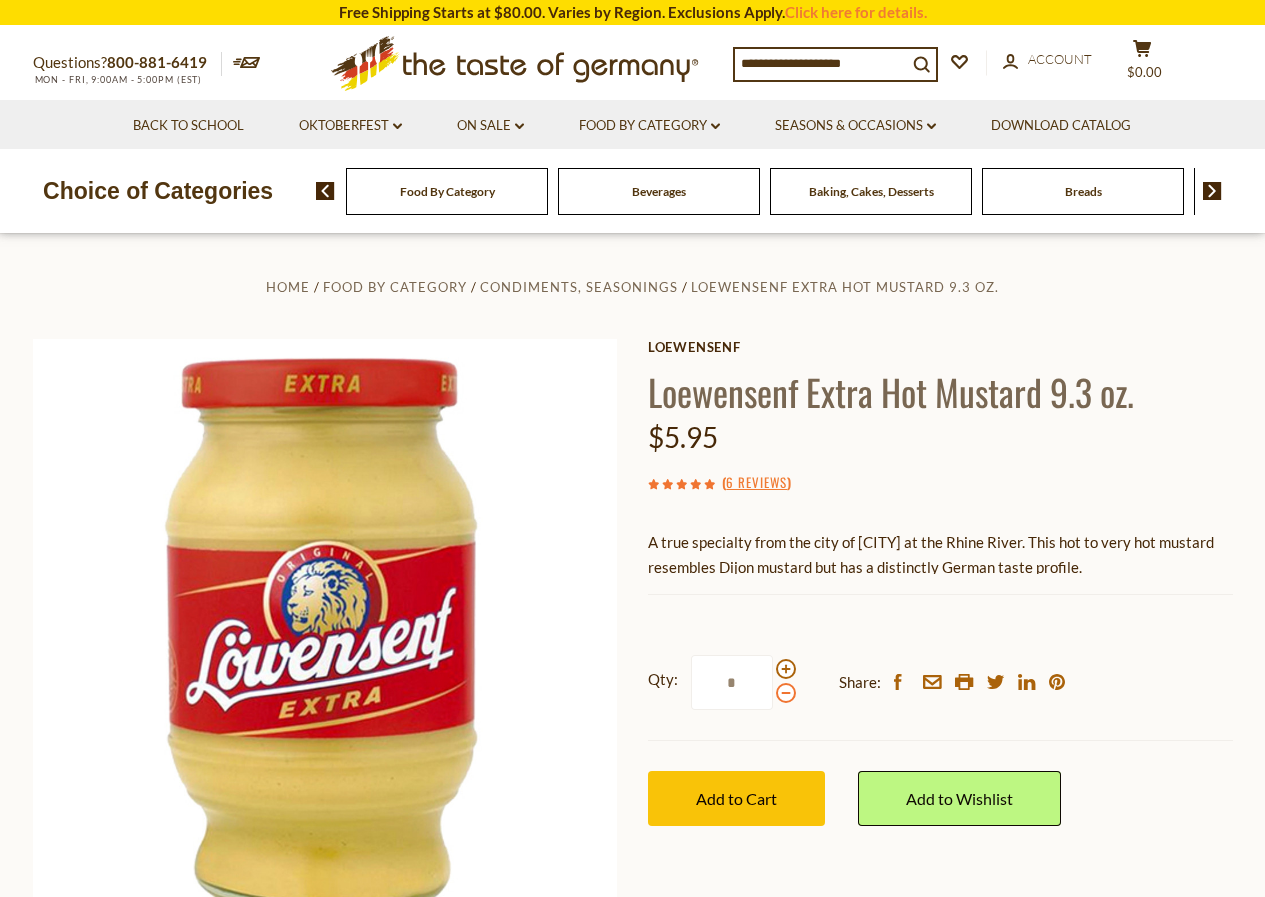 click at bounding box center [786, 693] 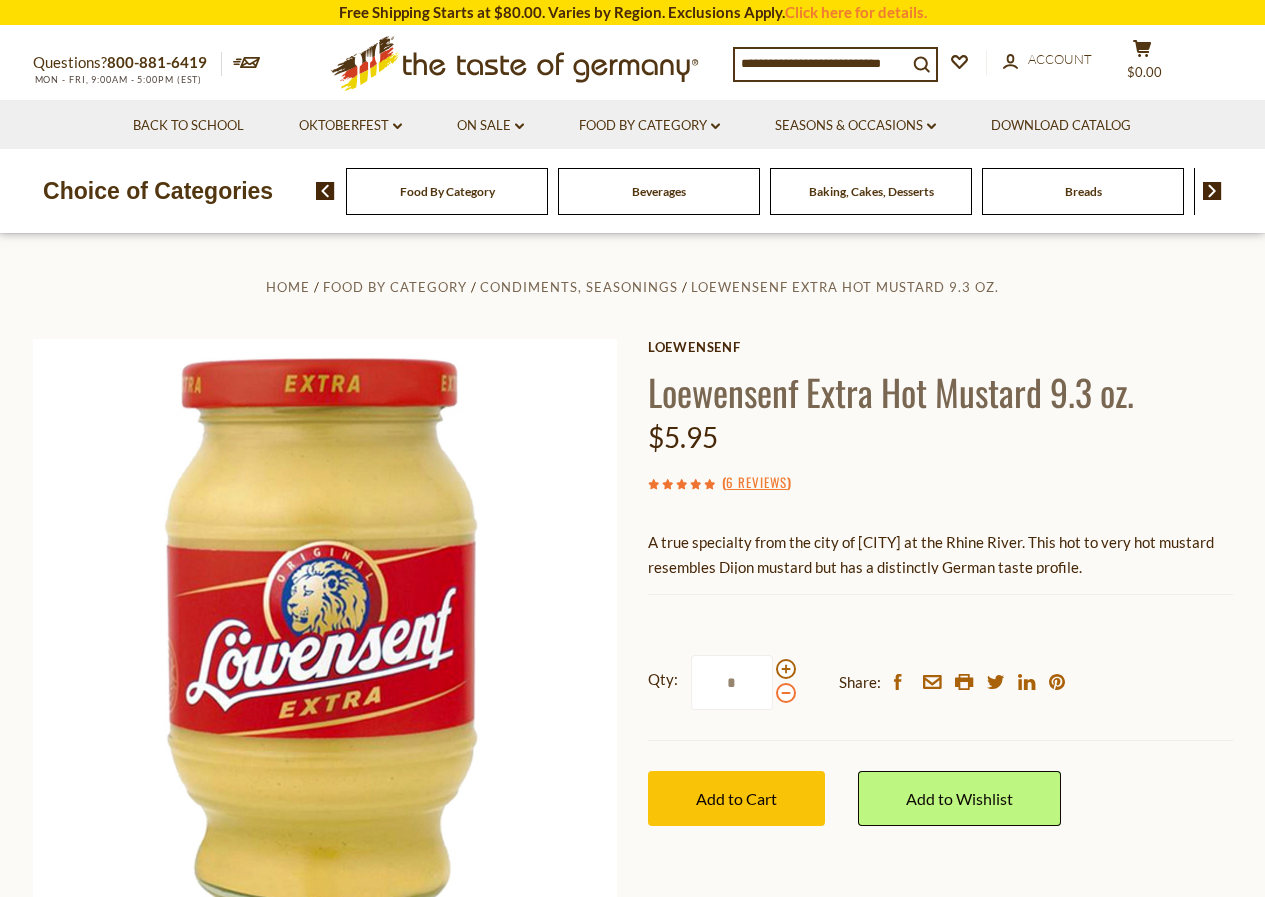 click at bounding box center [786, 693] 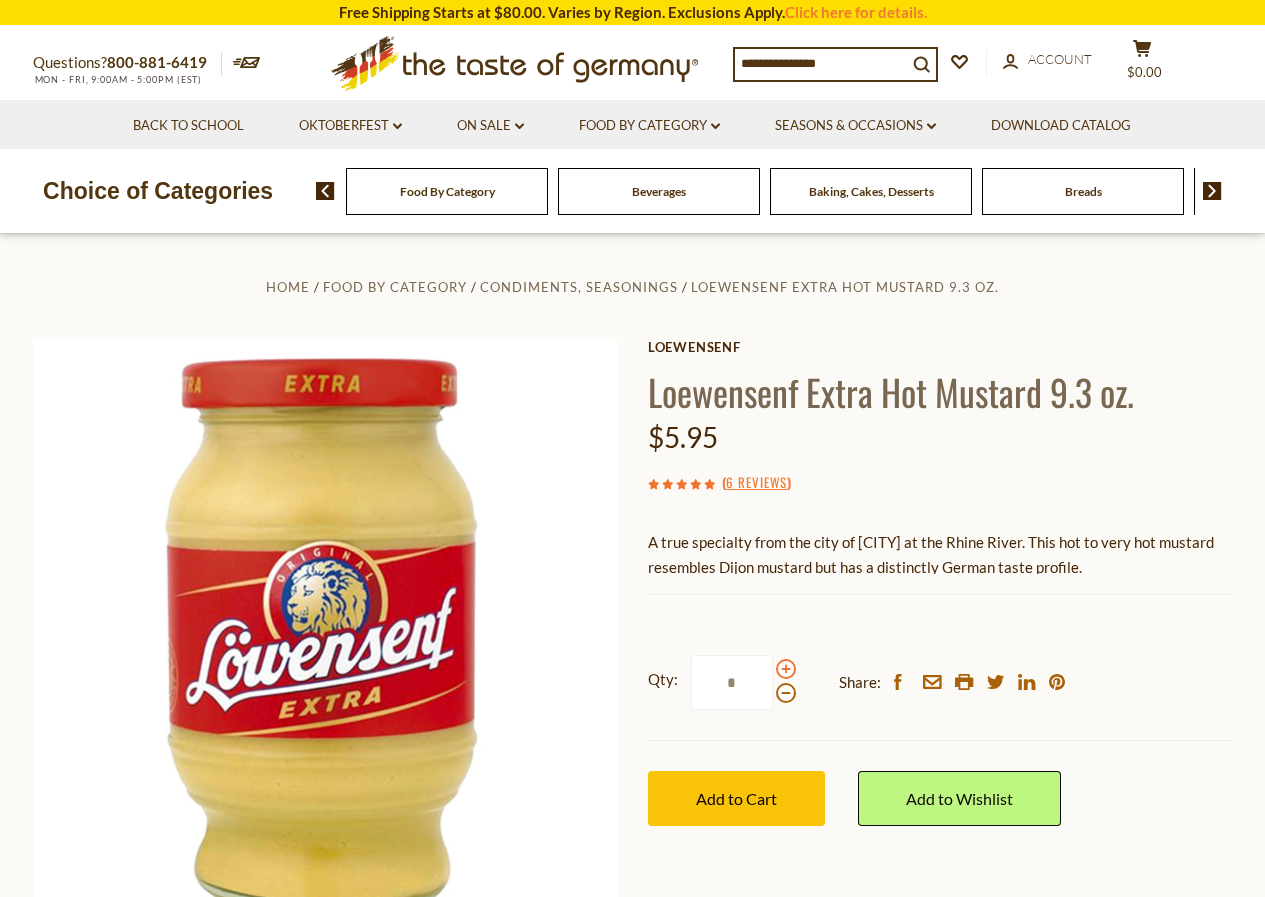 click at bounding box center [786, 669] 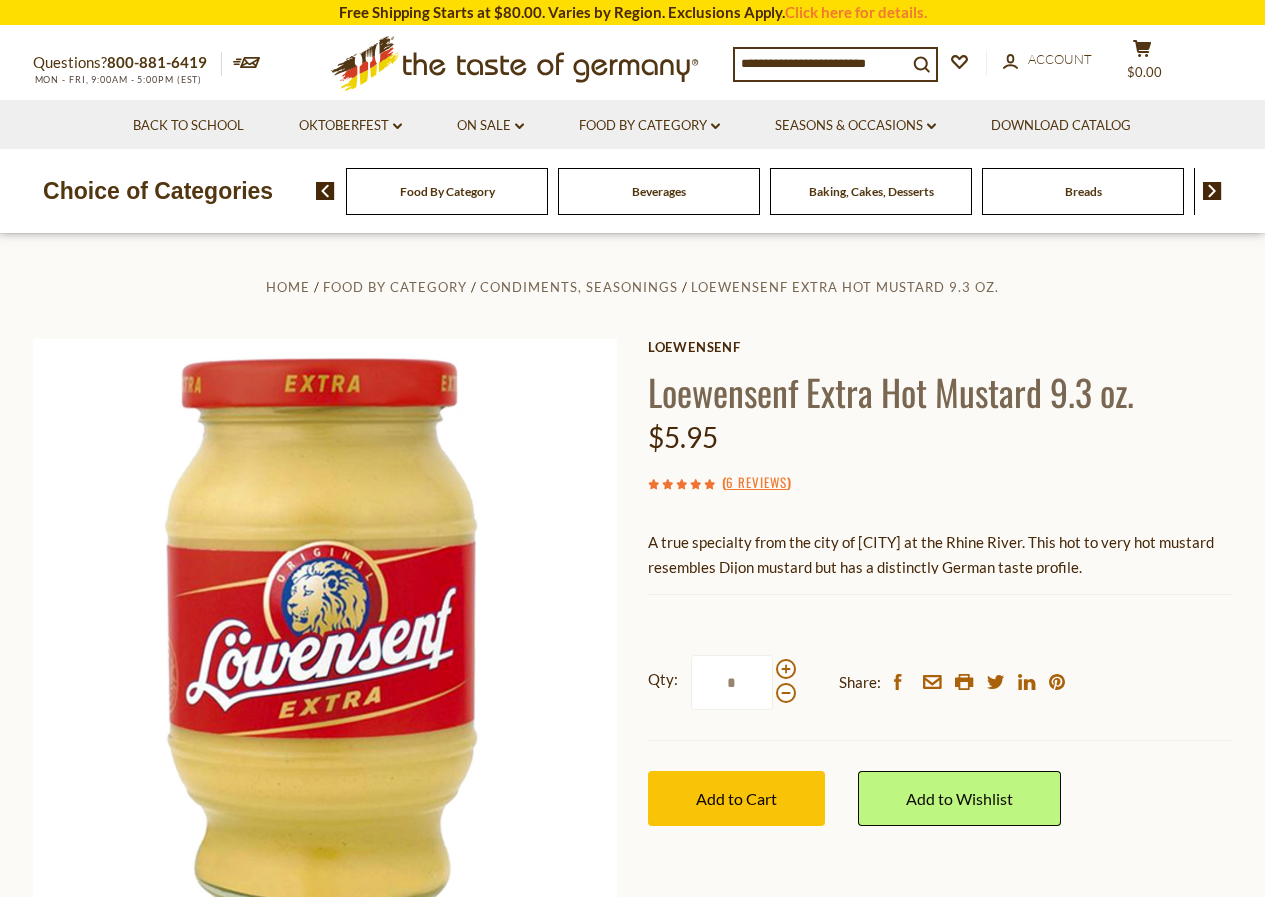 click on "*" at bounding box center [732, 682] 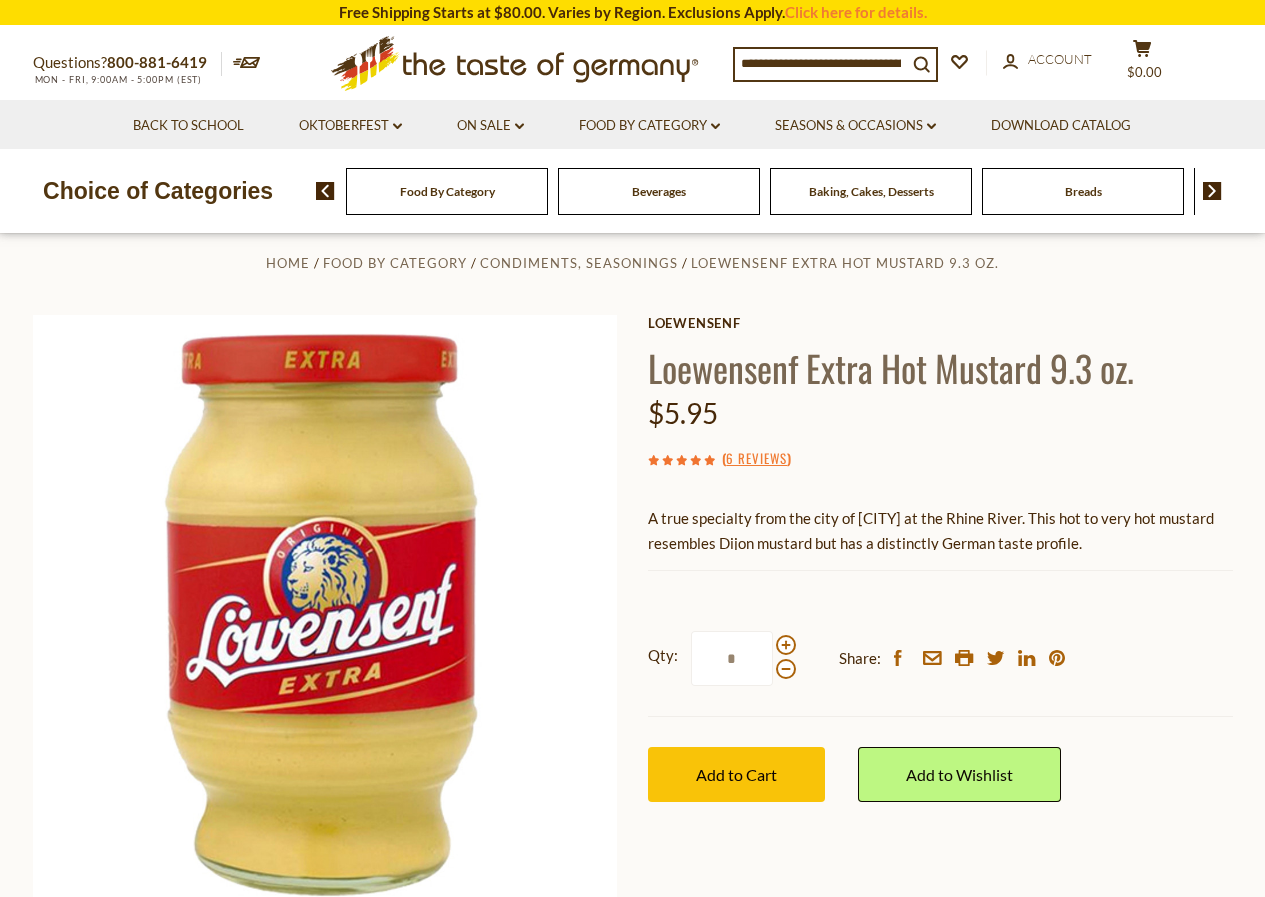 scroll, scrollTop: 0, scrollLeft: 0, axis: both 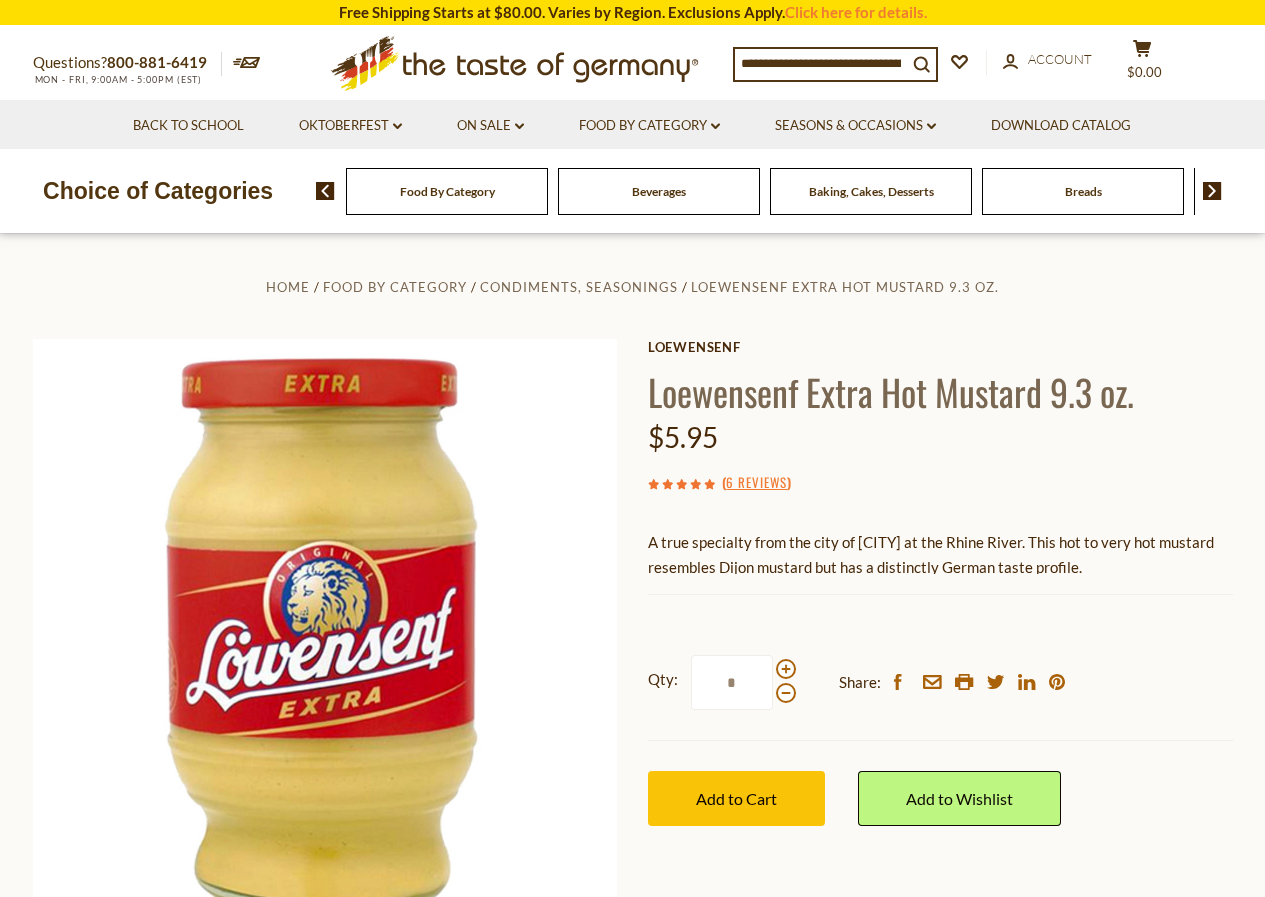 click at bounding box center (821, 63) 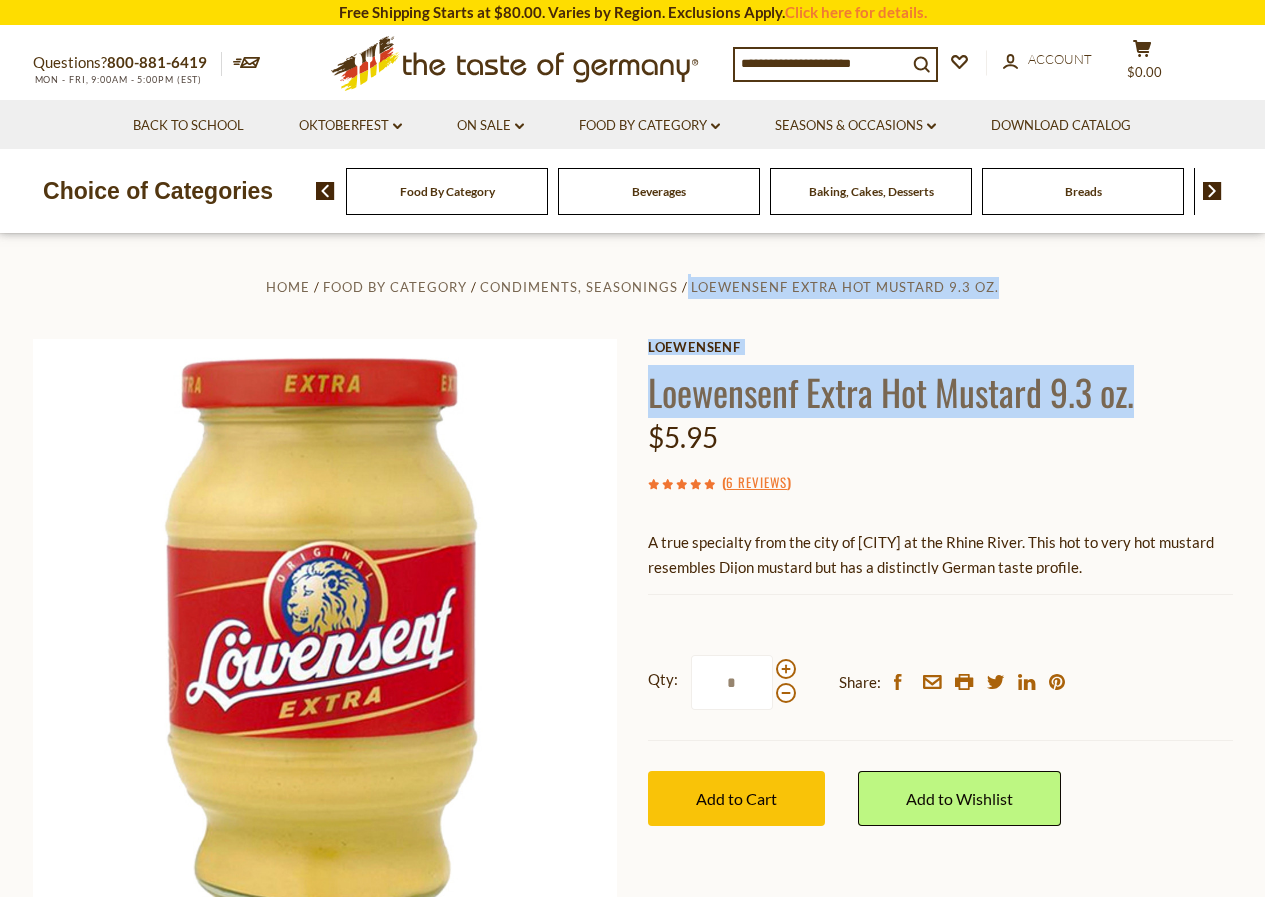 drag, startPoint x: 644, startPoint y: 390, endPoint x: 1148, endPoint y: 396, distance: 504.0357 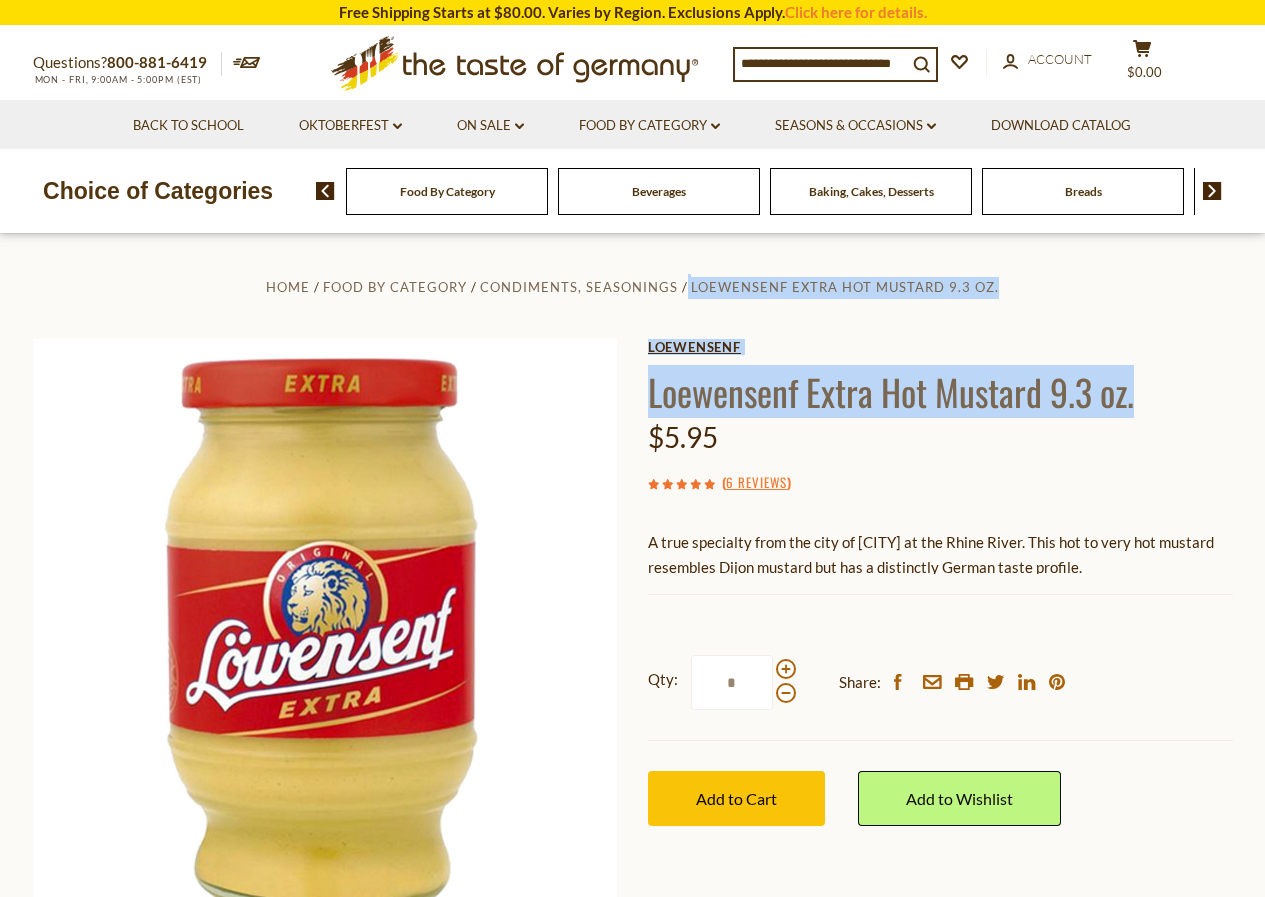 click on "Loewensenf" at bounding box center (940, 347) 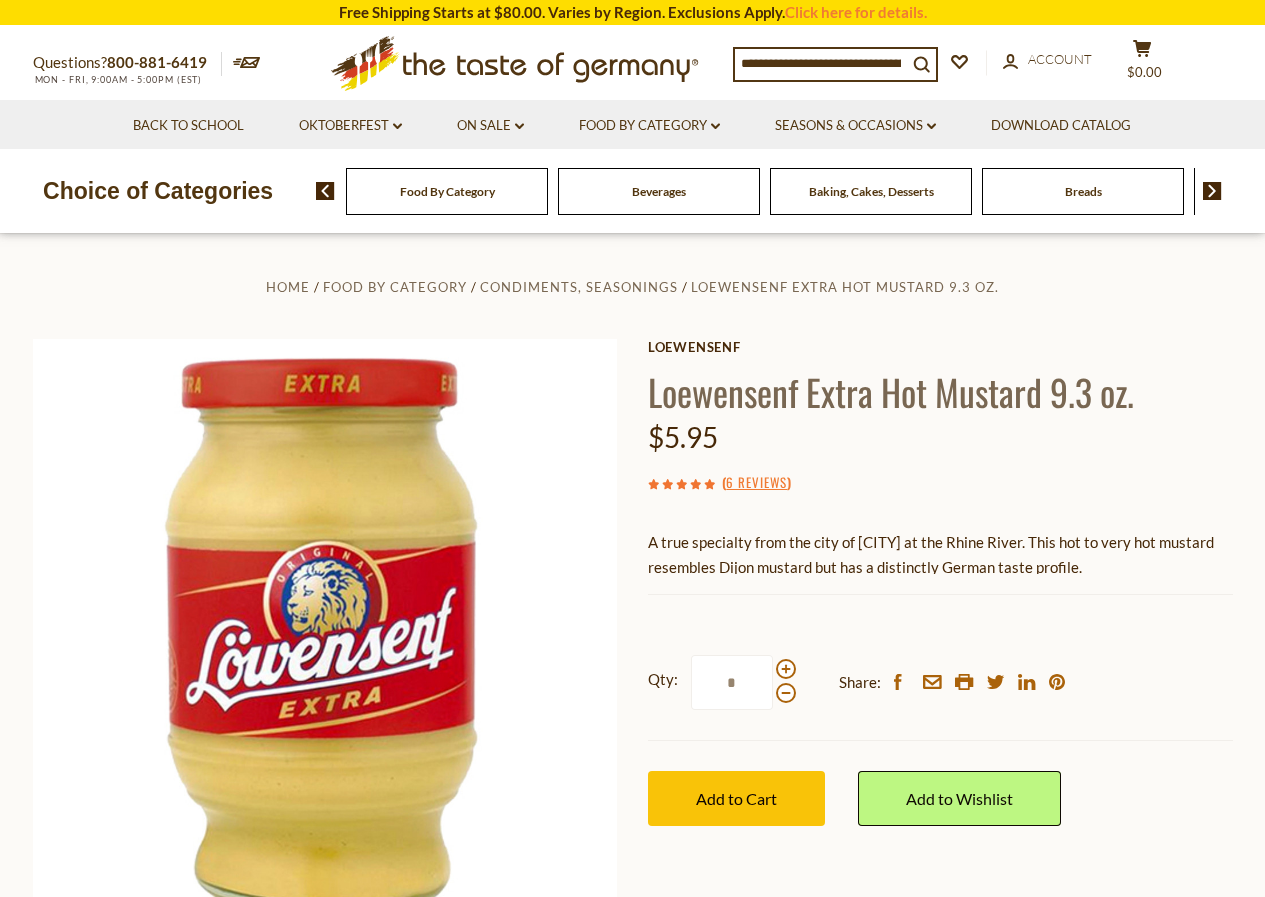 click on "$5.95" at bounding box center (940, 437) 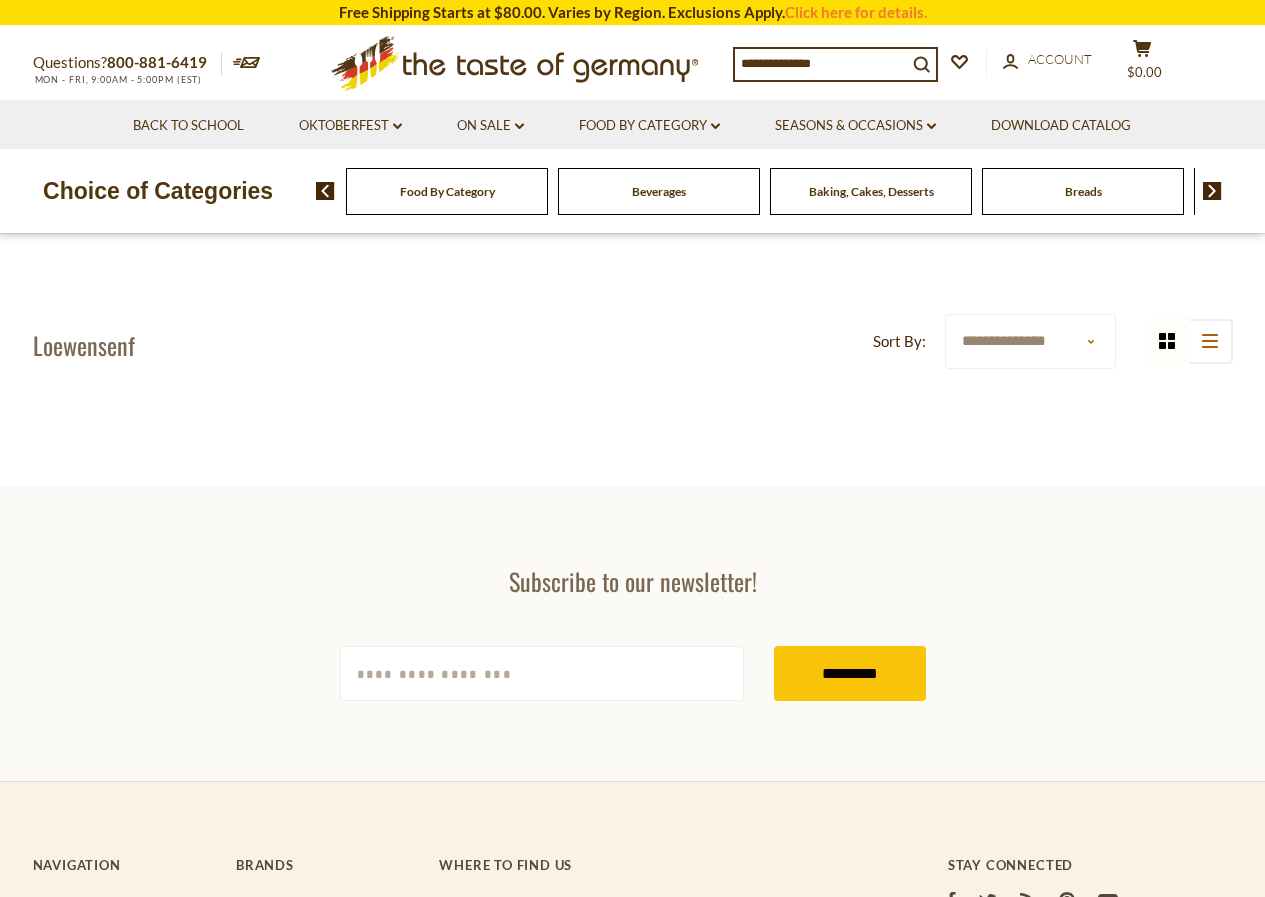 scroll, scrollTop: 0, scrollLeft: 0, axis: both 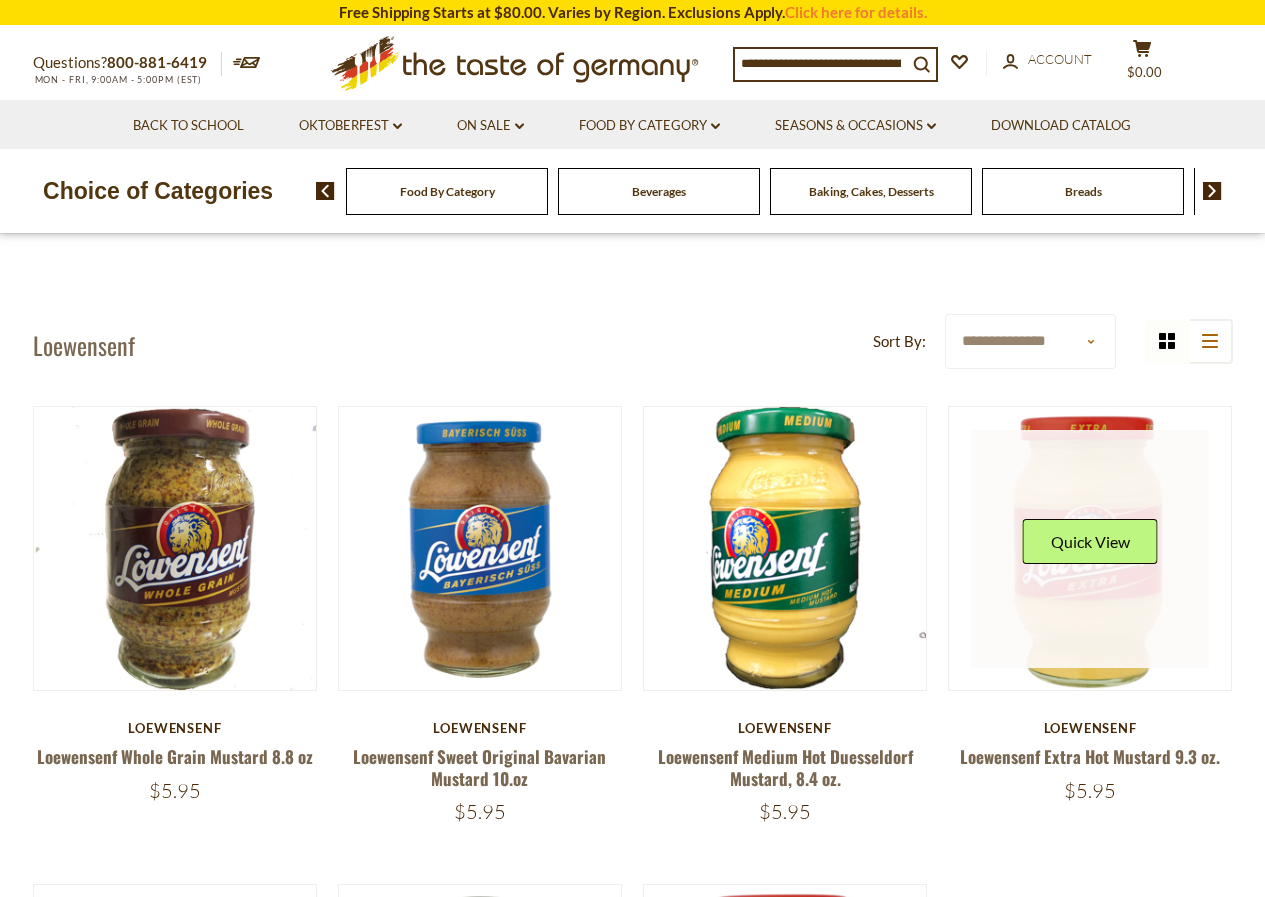 click on "Quick View" at bounding box center [1090, 549] 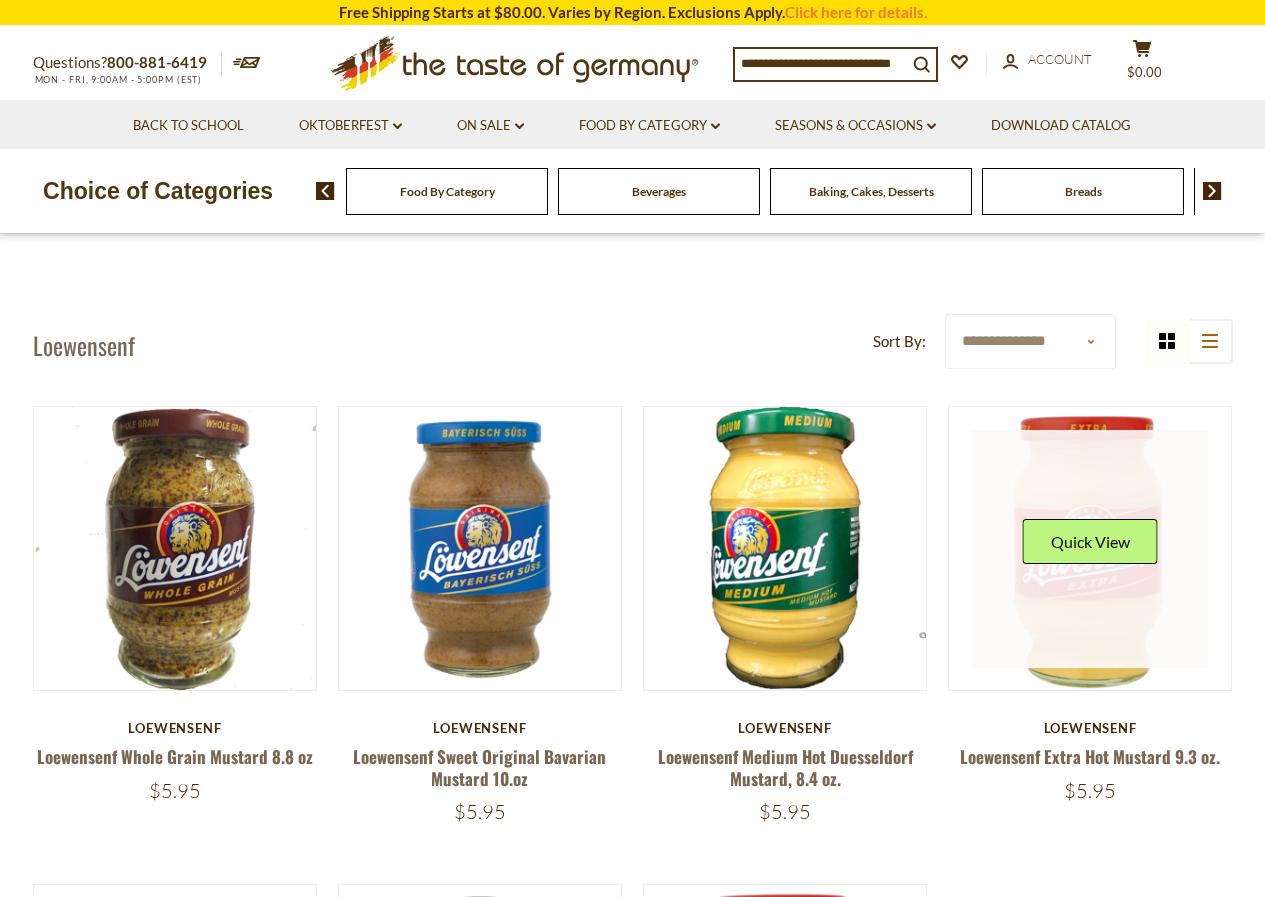 click on "Quick View" at bounding box center [1090, 549] 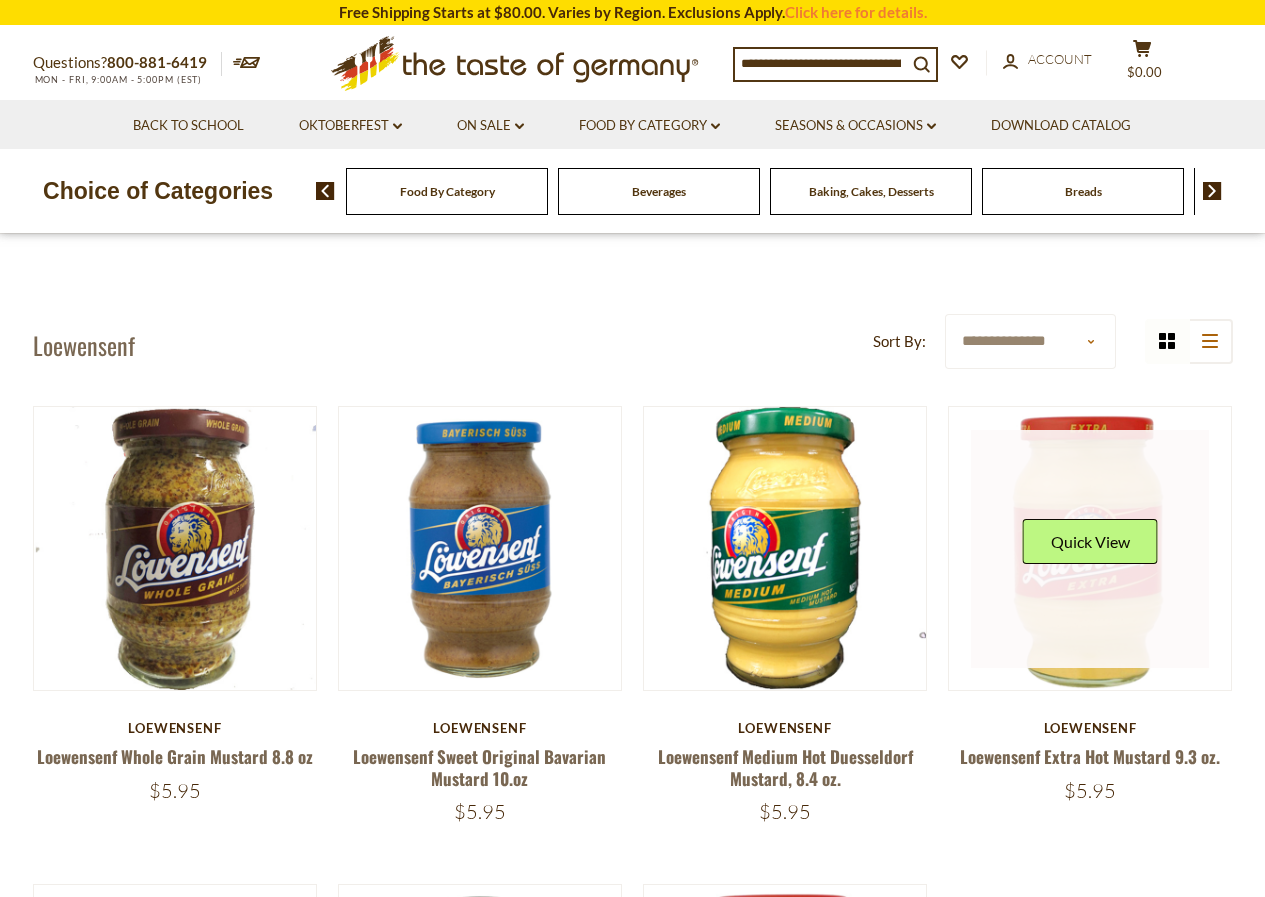 click at bounding box center (1090, 549) 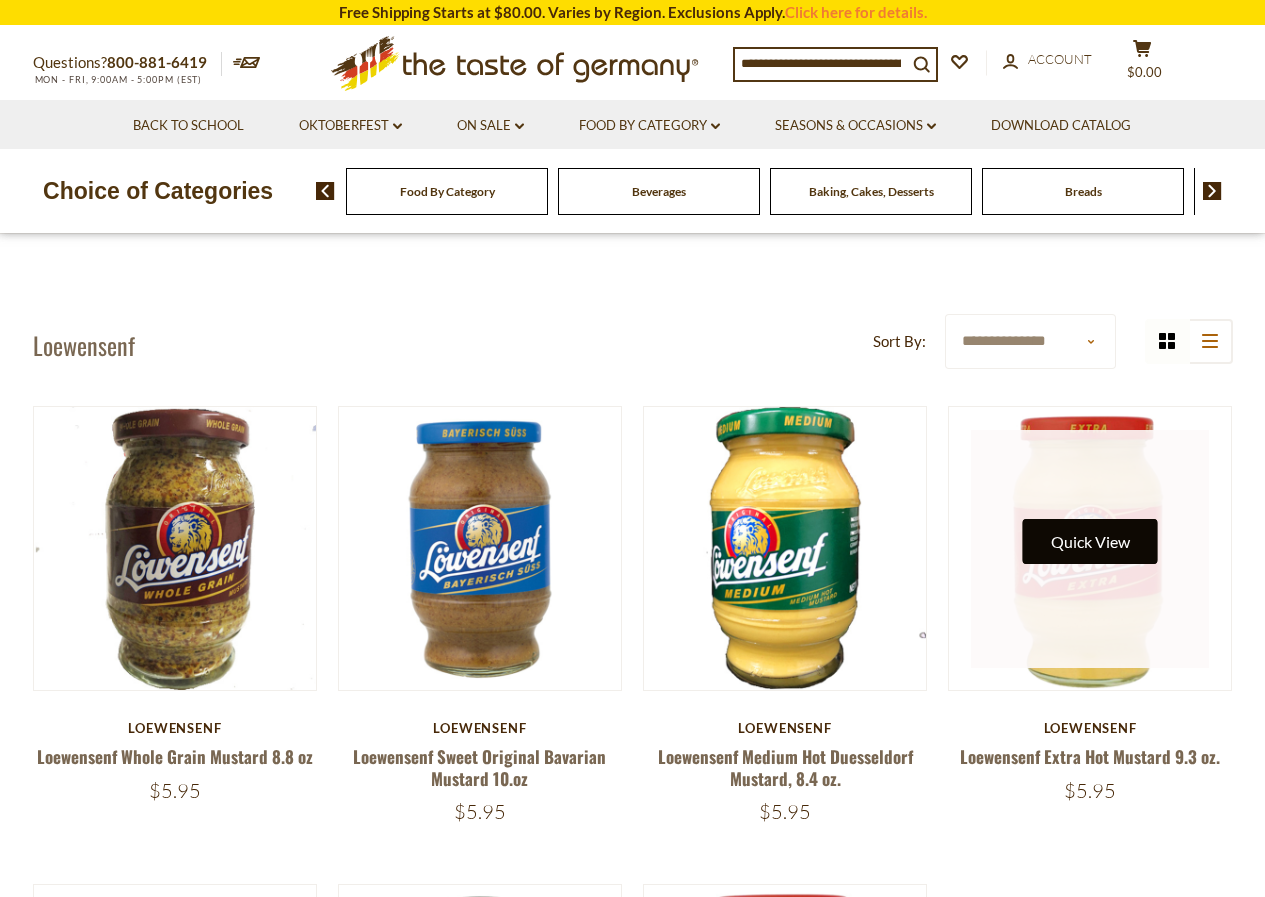 click on "Quick View" at bounding box center [1090, 541] 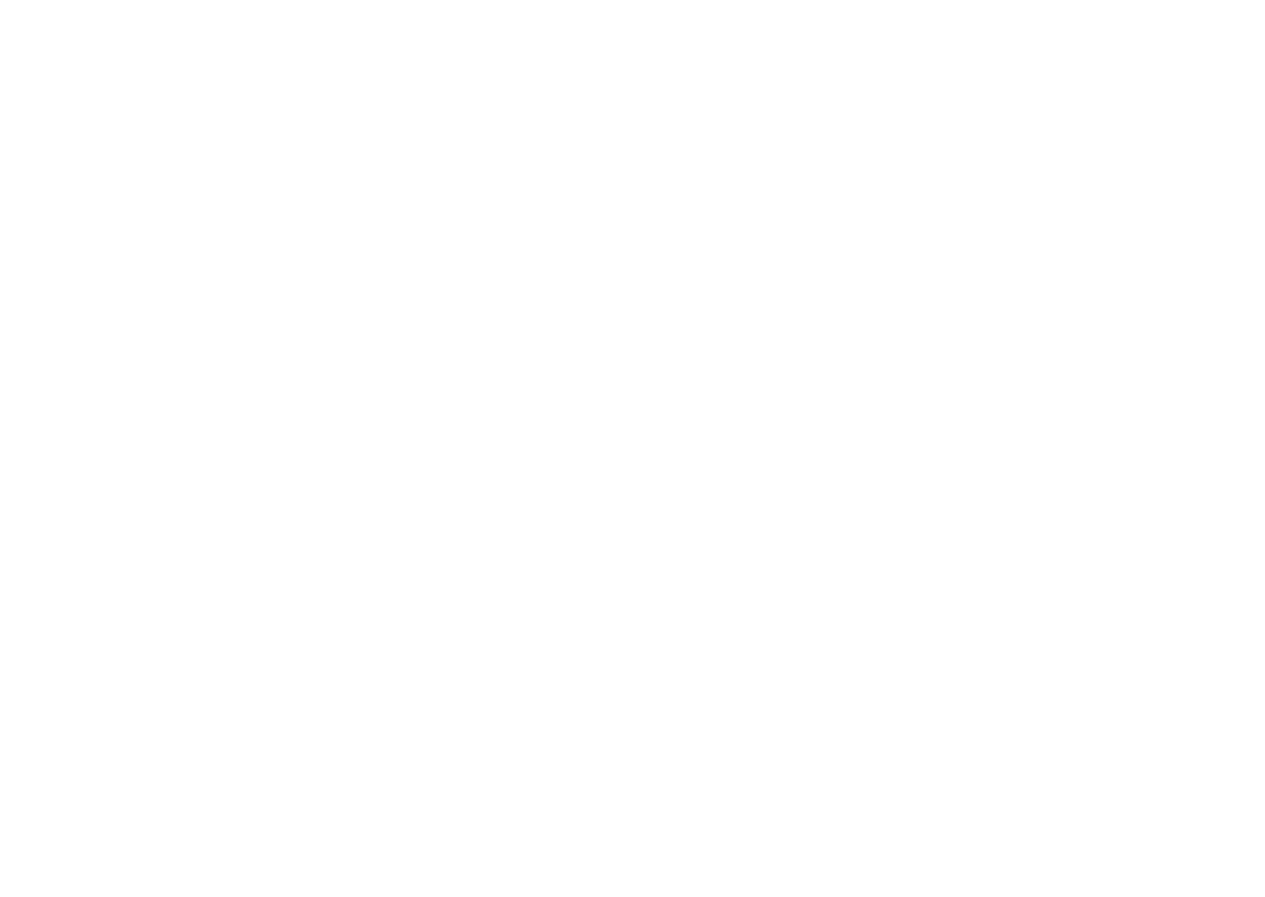 scroll, scrollTop: 0, scrollLeft: 0, axis: both 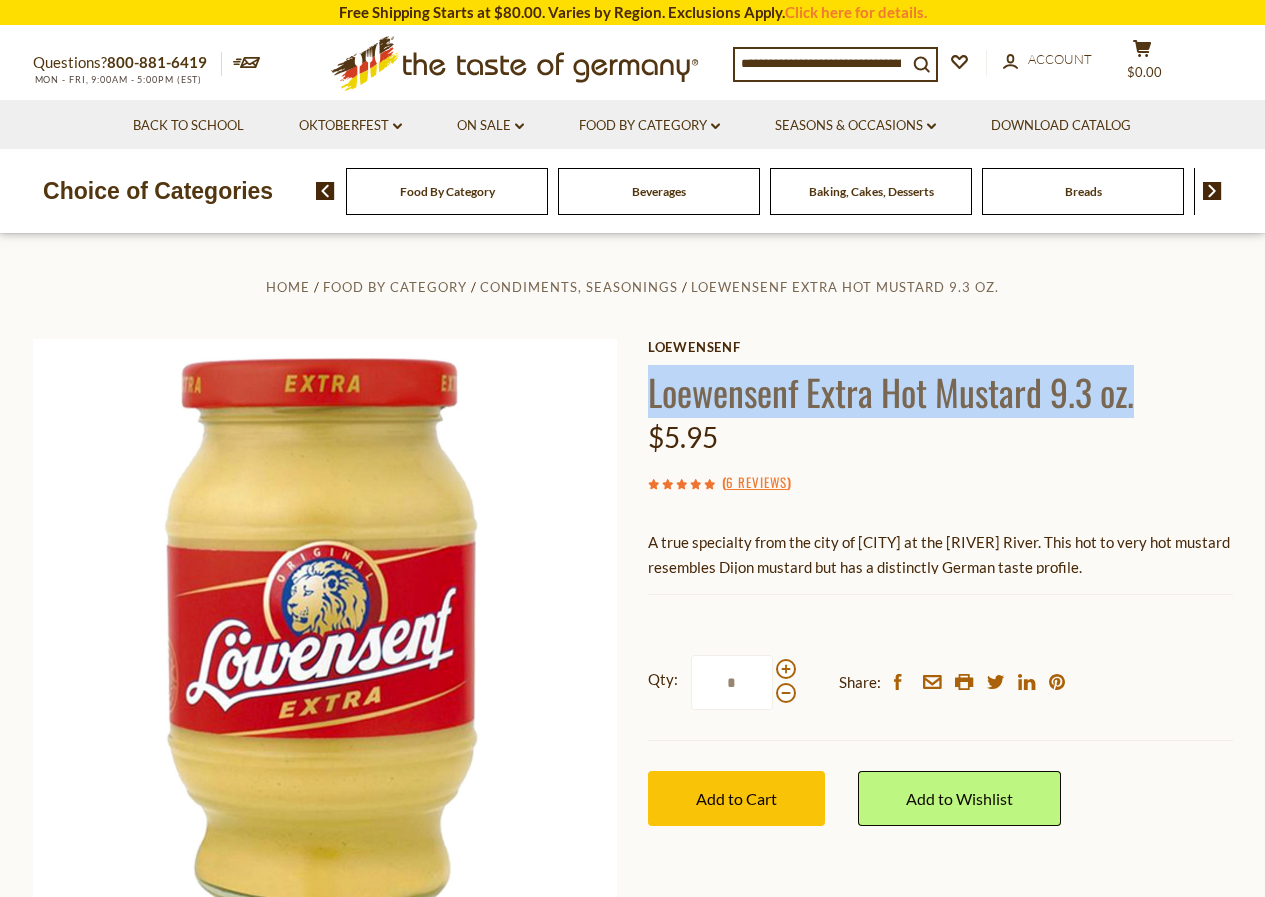 drag, startPoint x: 1143, startPoint y: 401, endPoint x: 647, endPoint y: 391, distance: 496.1008 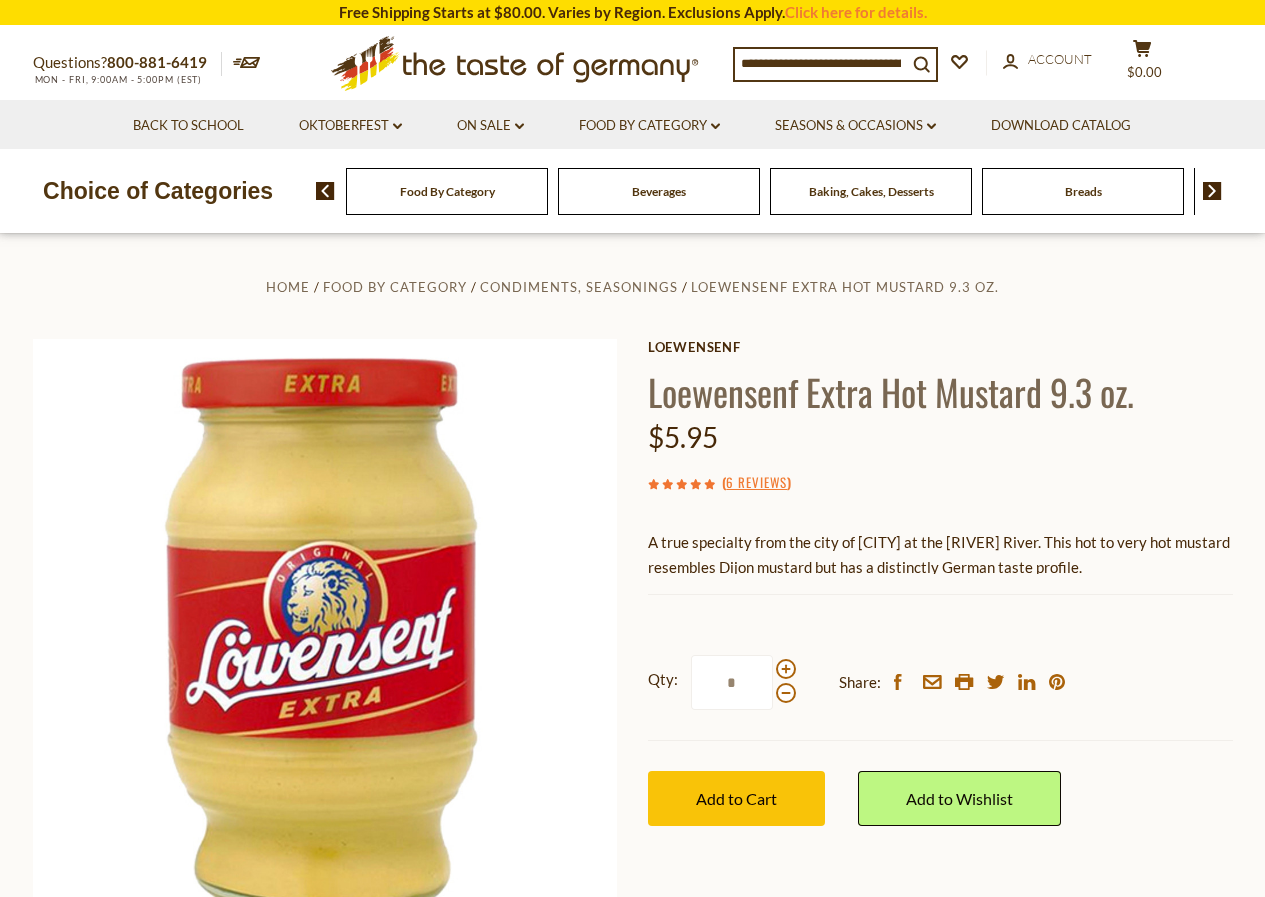 click at bounding box center [821, 63] 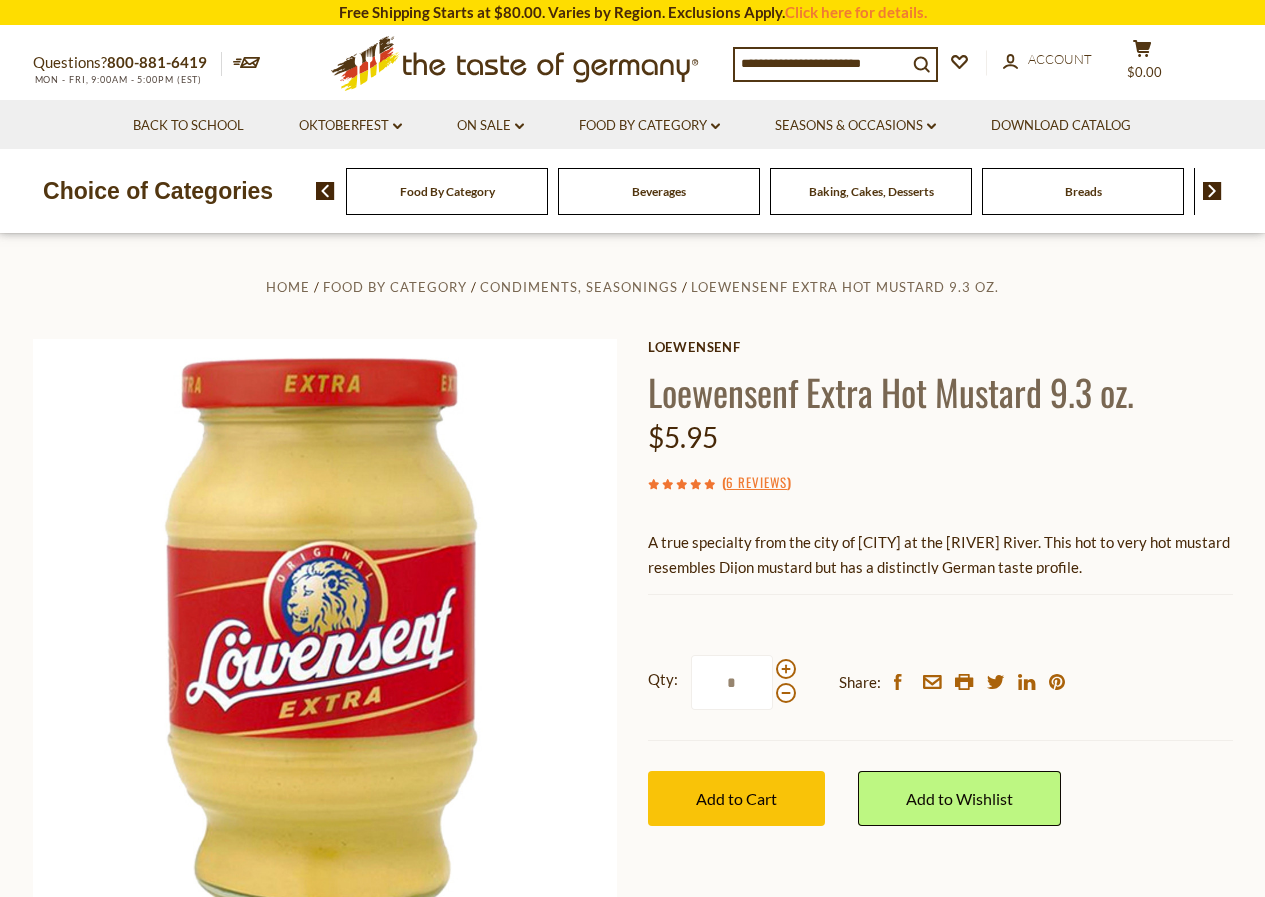 paste on "**********" 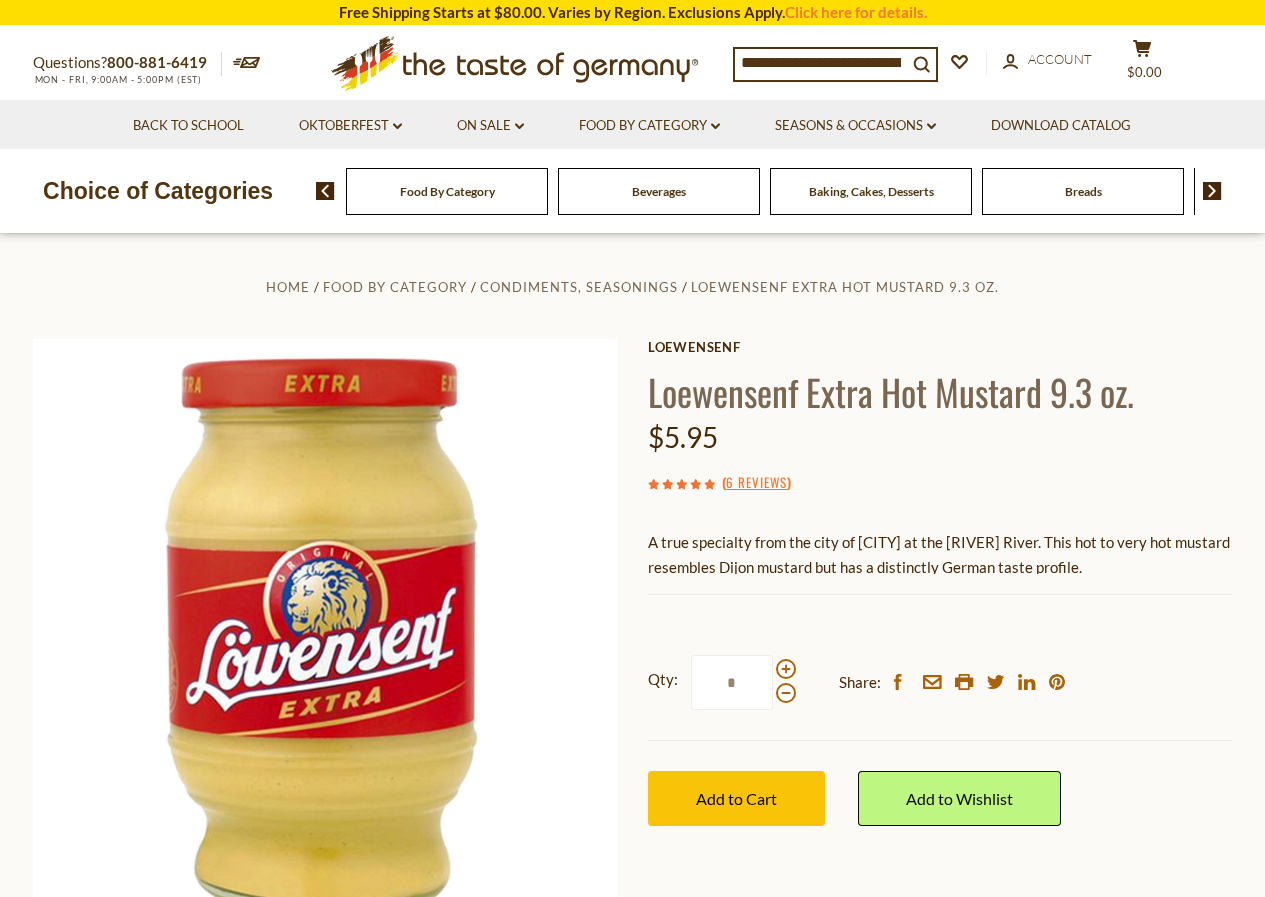 scroll, scrollTop: 0, scrollLeft: 93, axis: horizontal 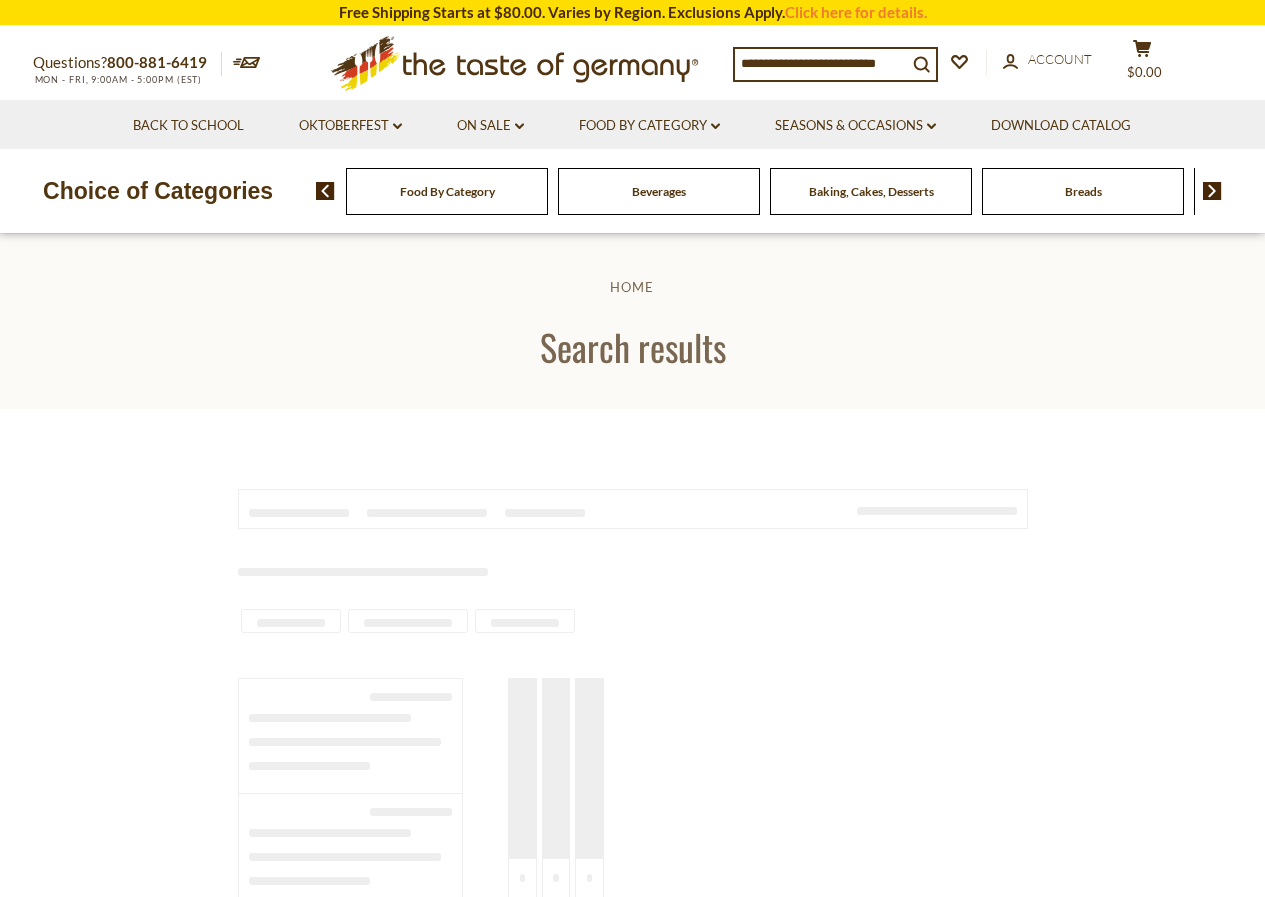 type on "**********" 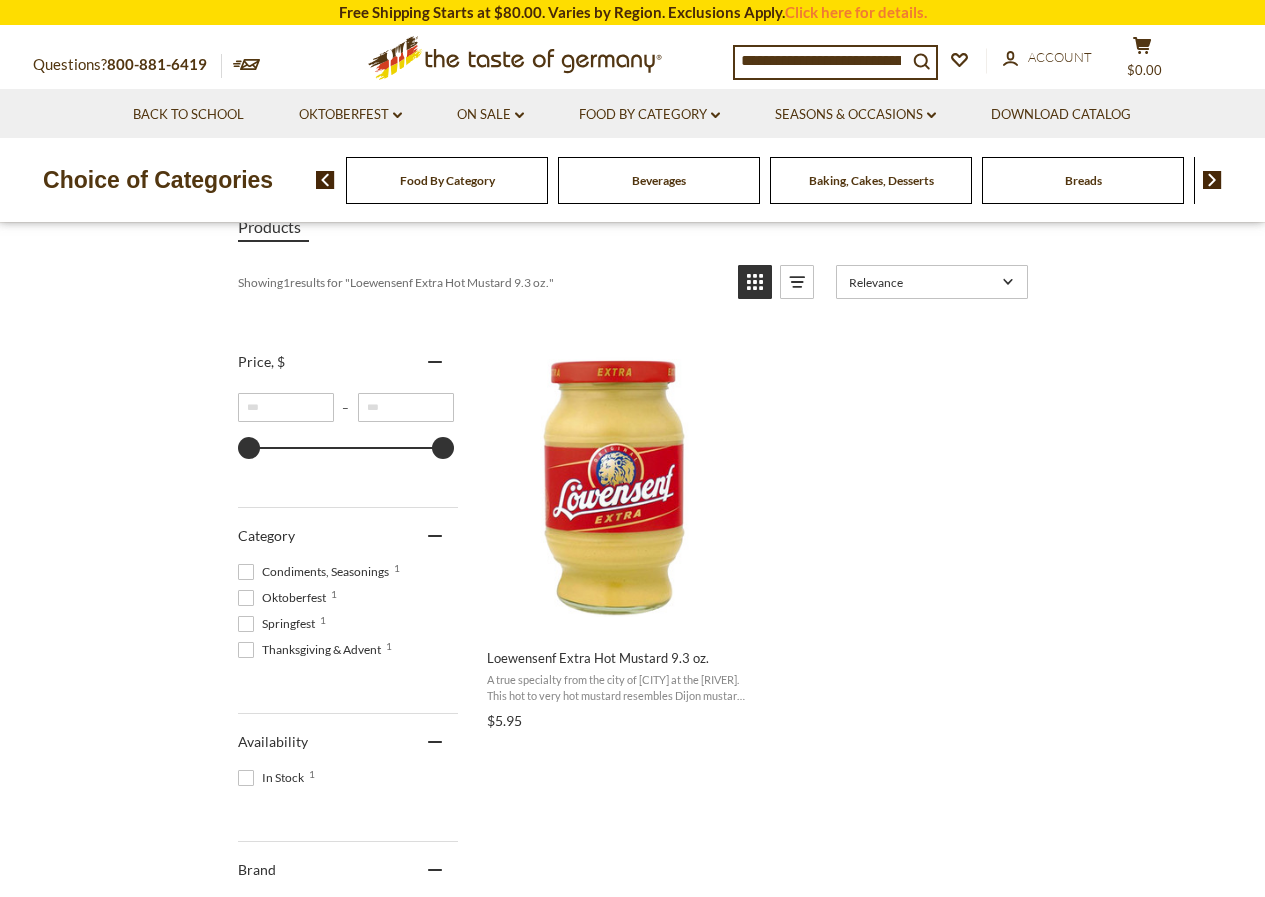 scroll, scrollTop: 200, scrollLeft: 0, axis: vertical 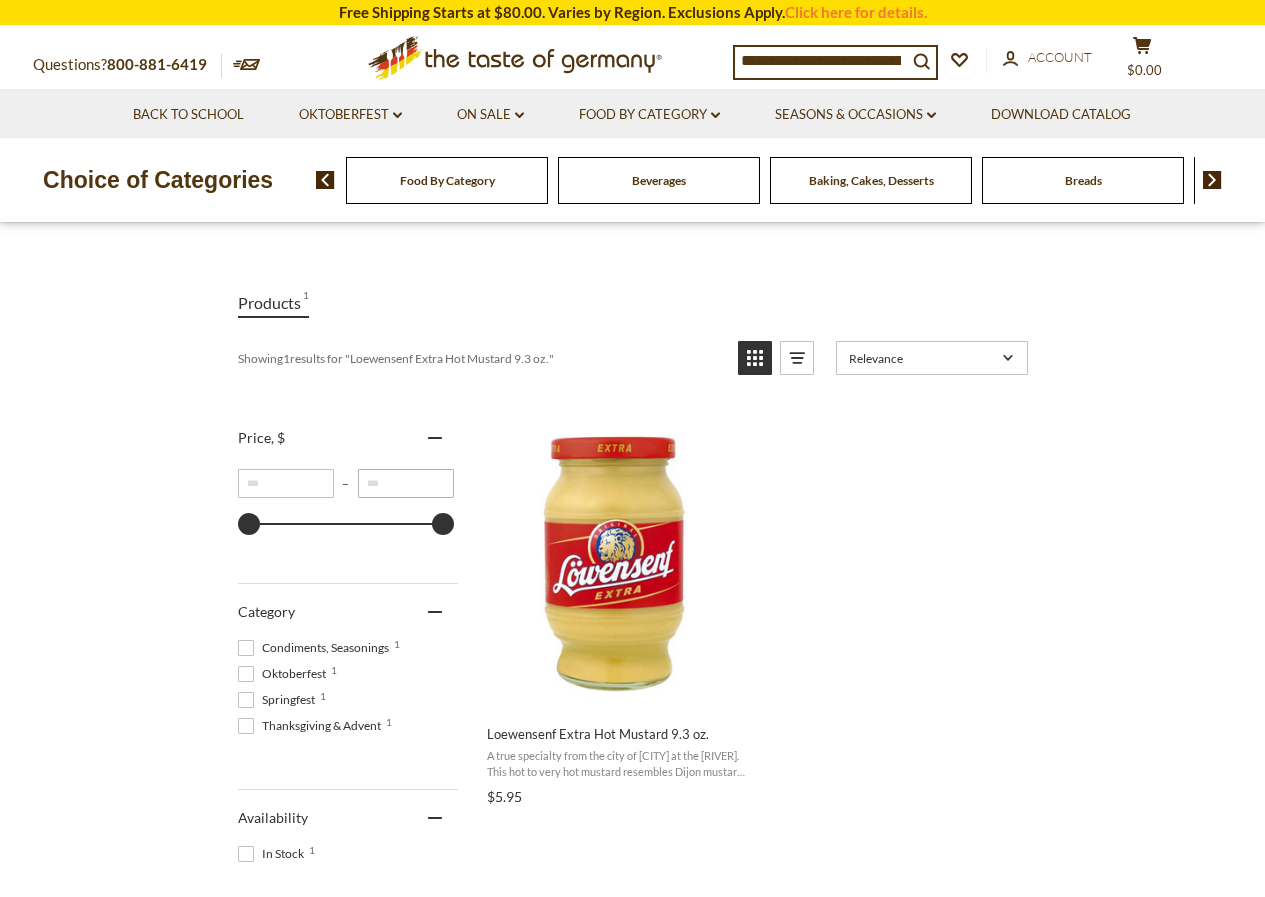 click on "*" at bounding box center (406, 483) 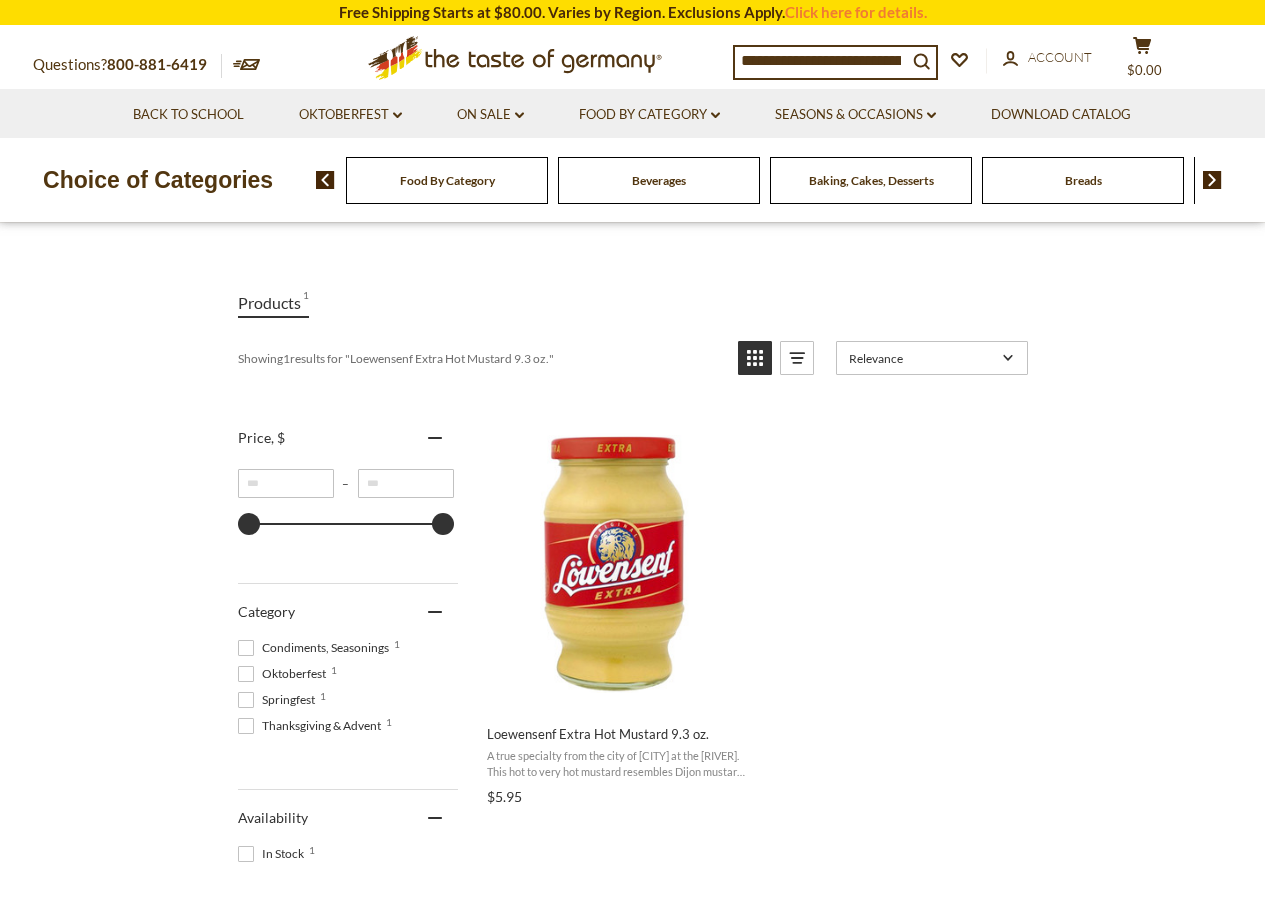 click on "Loewensenf Extra Hot Mustard 9.3 oz. A true specialty from the city of Duesseldorf at the Rhine River. This hot to very hot mustard resembles Dijon mustard but has a distinctly German taste profile. $5.95 Add to cart" at bounding box center [754, 619] 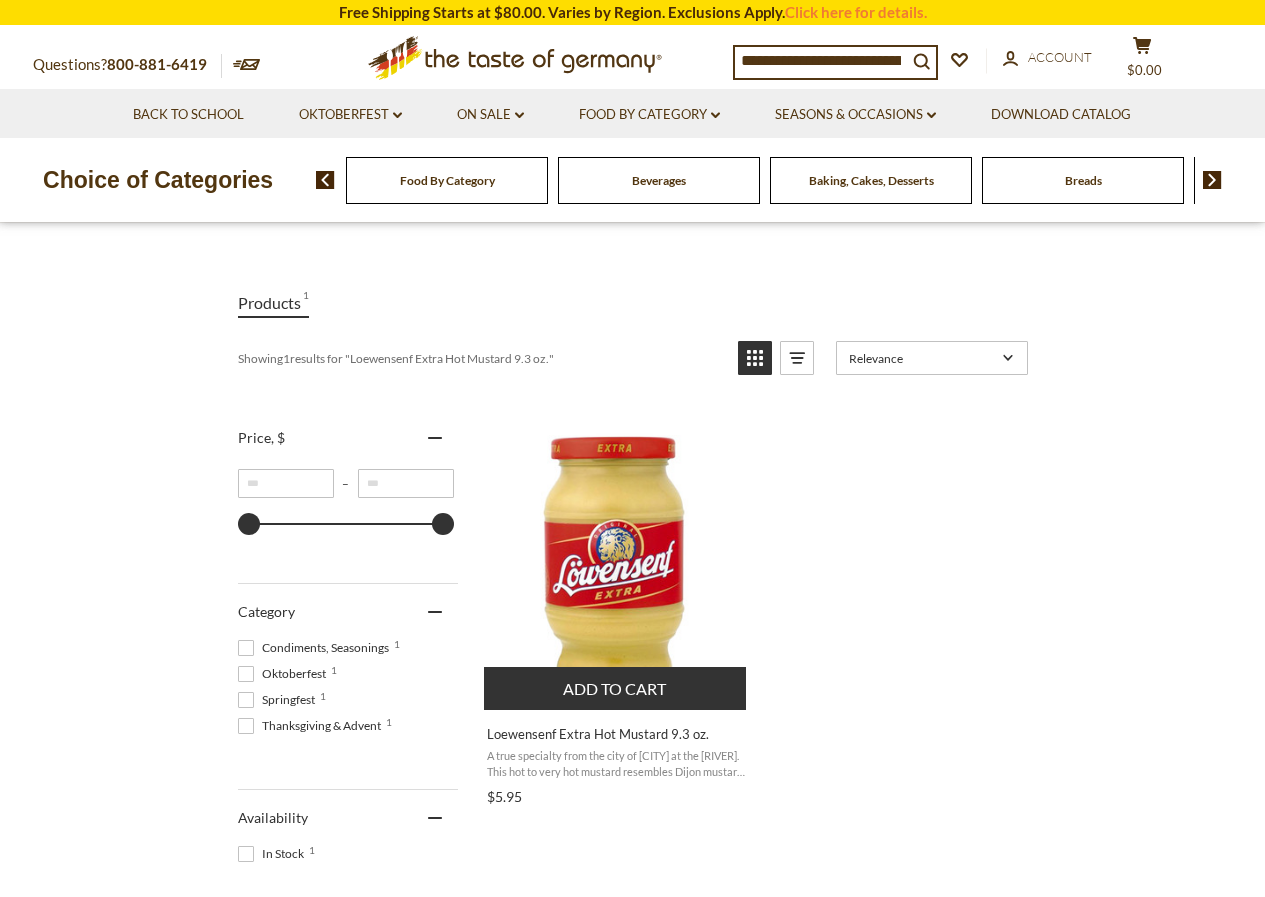 click on "Add to cart" at bounding box center (615, 688) 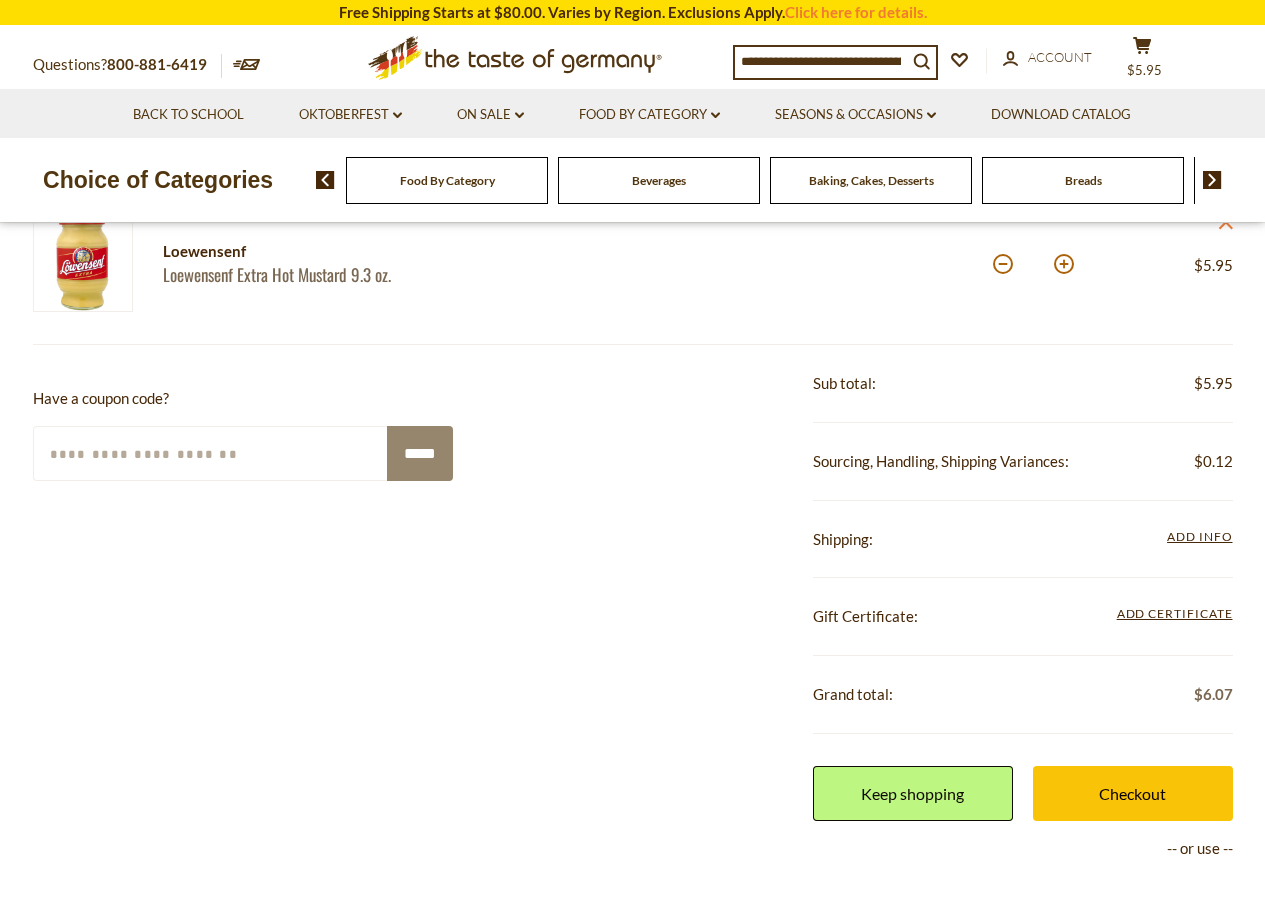 scroll, scrollTop: 0, scrollLeft: 0, axis: both 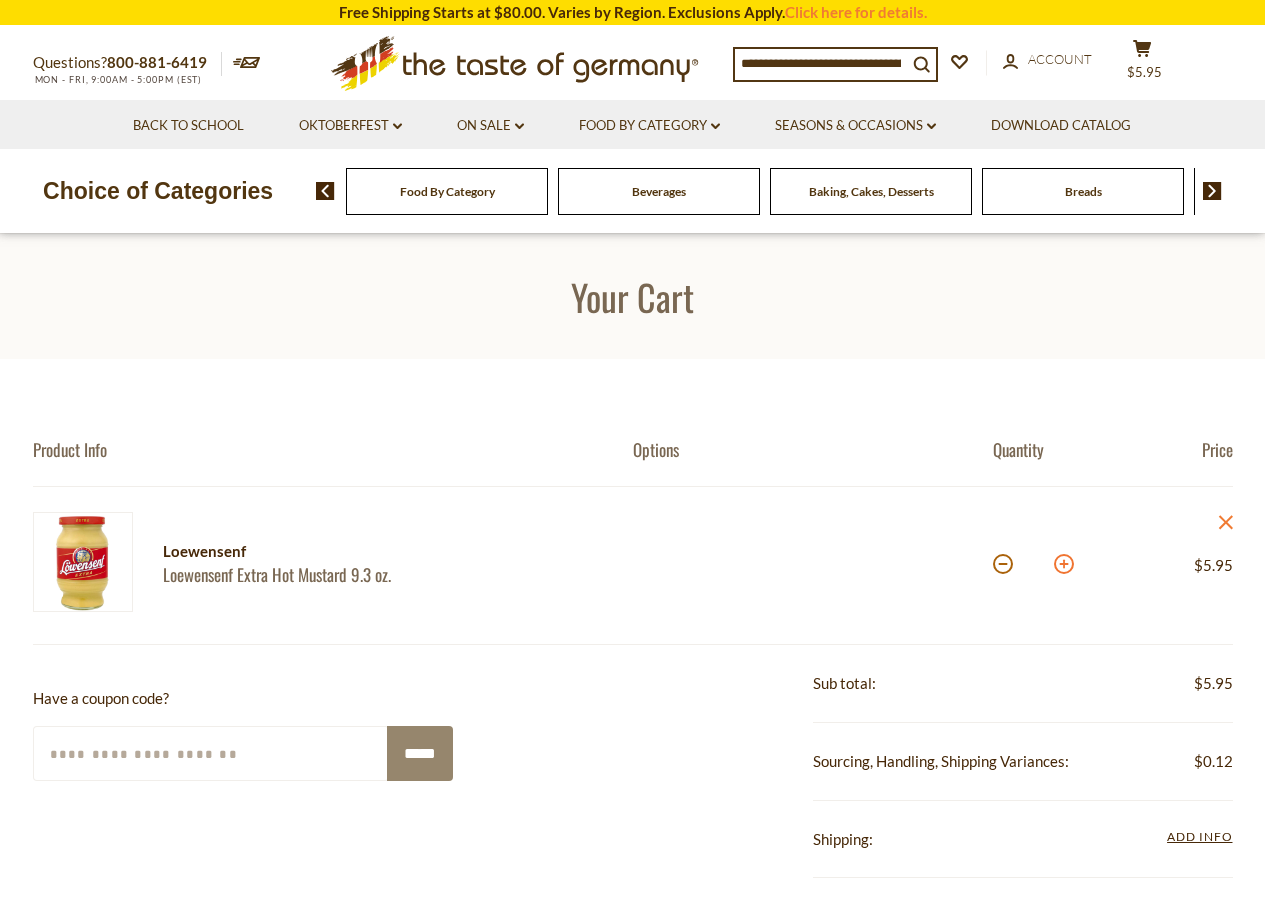 click at bounding box center (1064, 564) 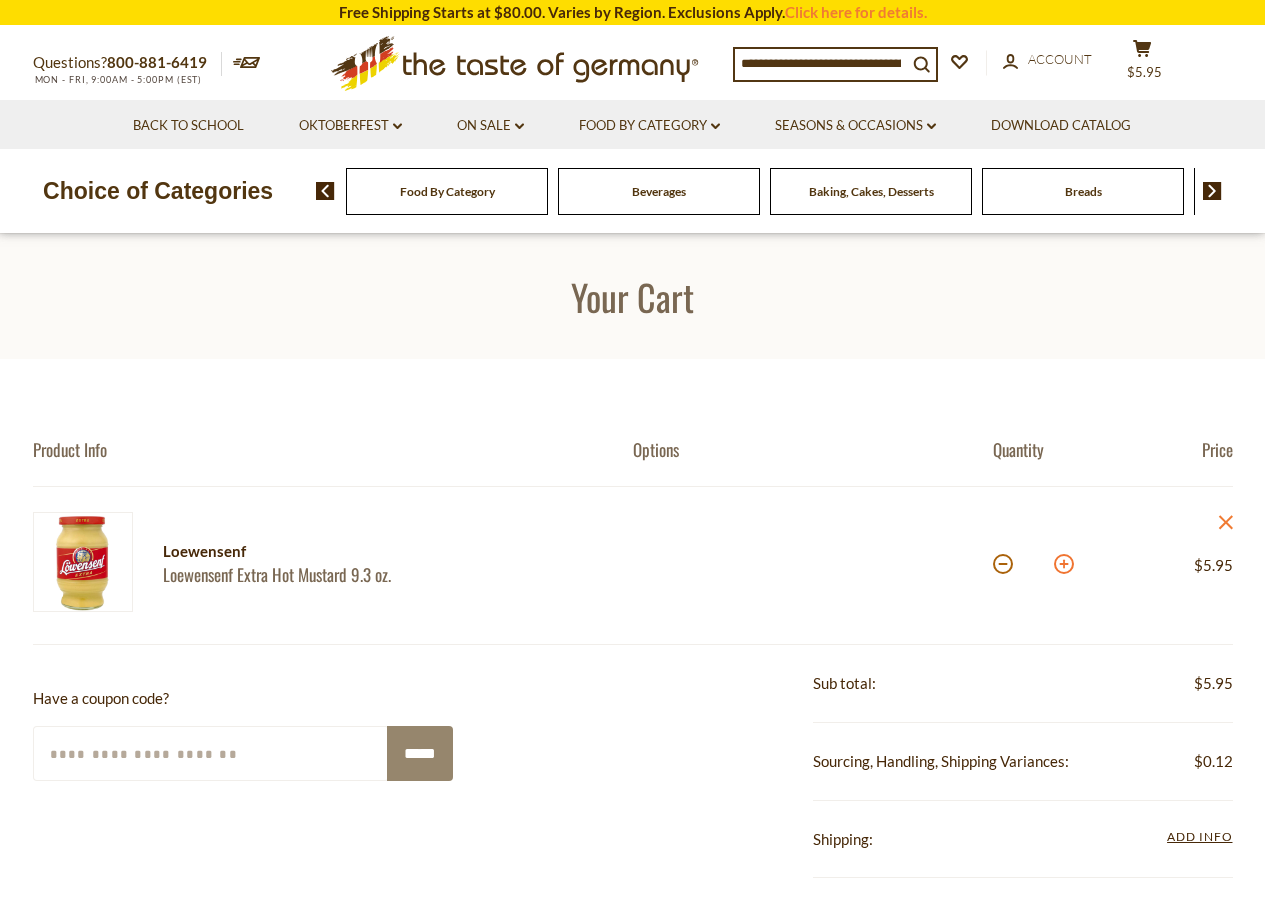 click at bounding box center (1064, 564) 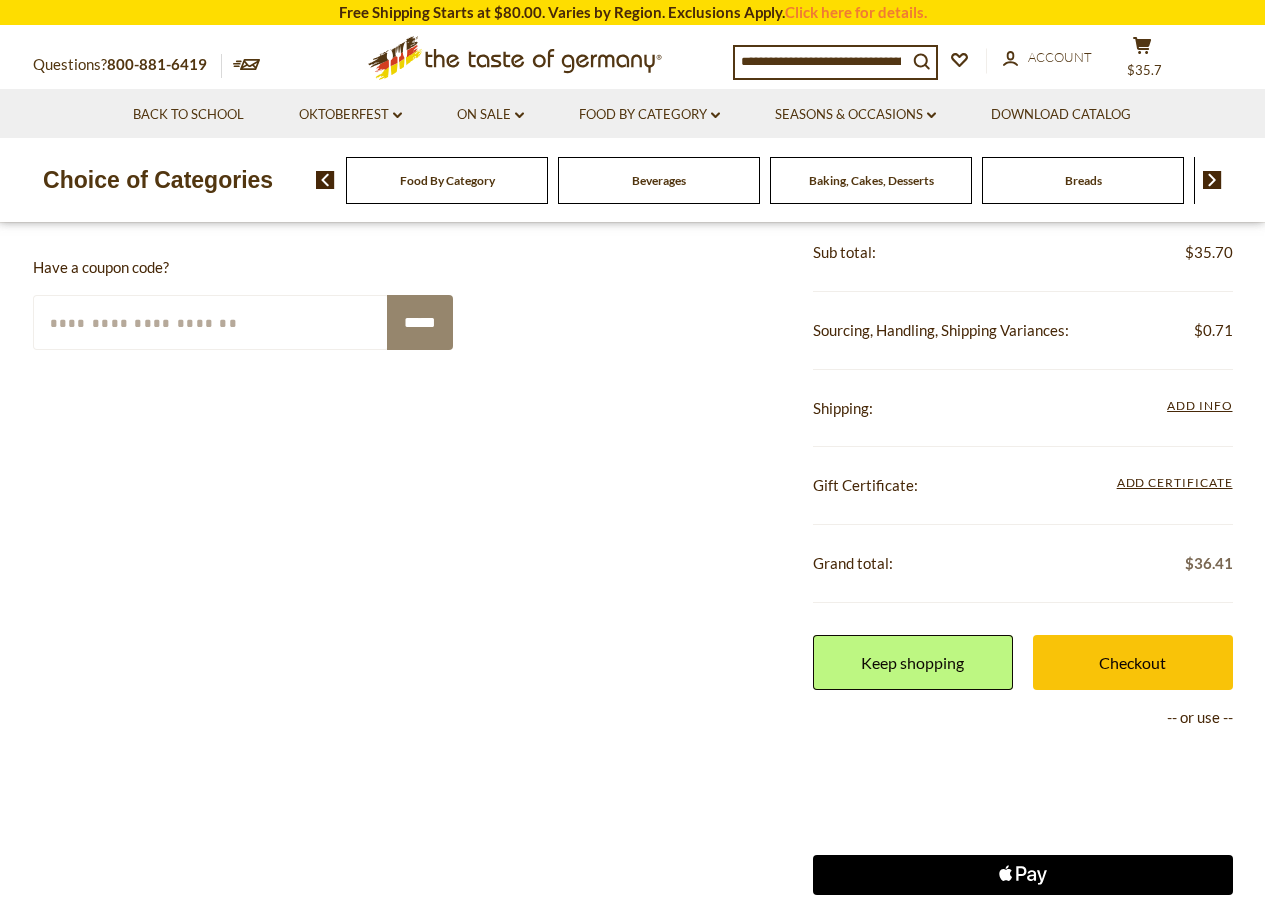 scroll, scrollTop: 700, scrollLeft: 0, axis: vertical 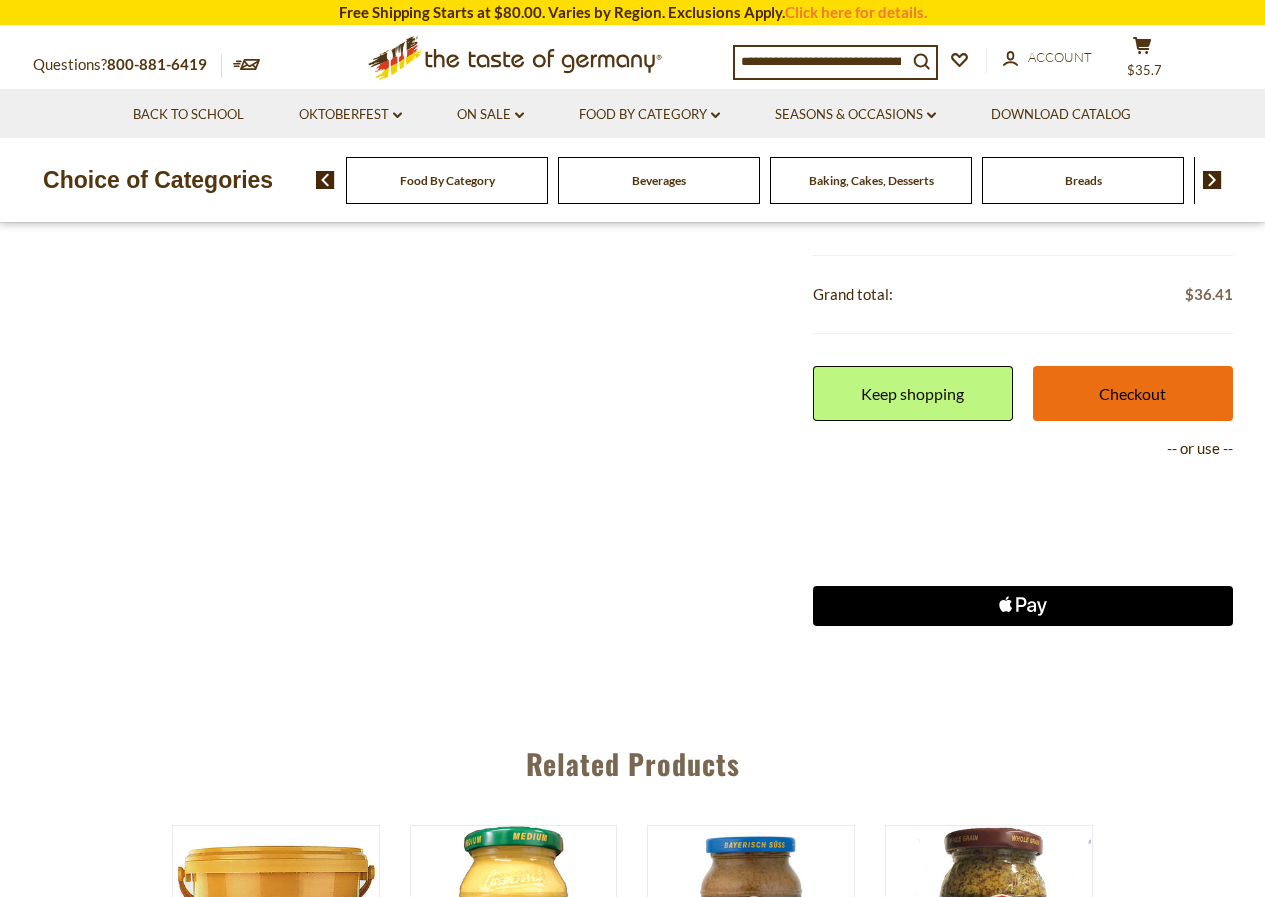 click on "Checkout" at bounding box center [1133, 393] 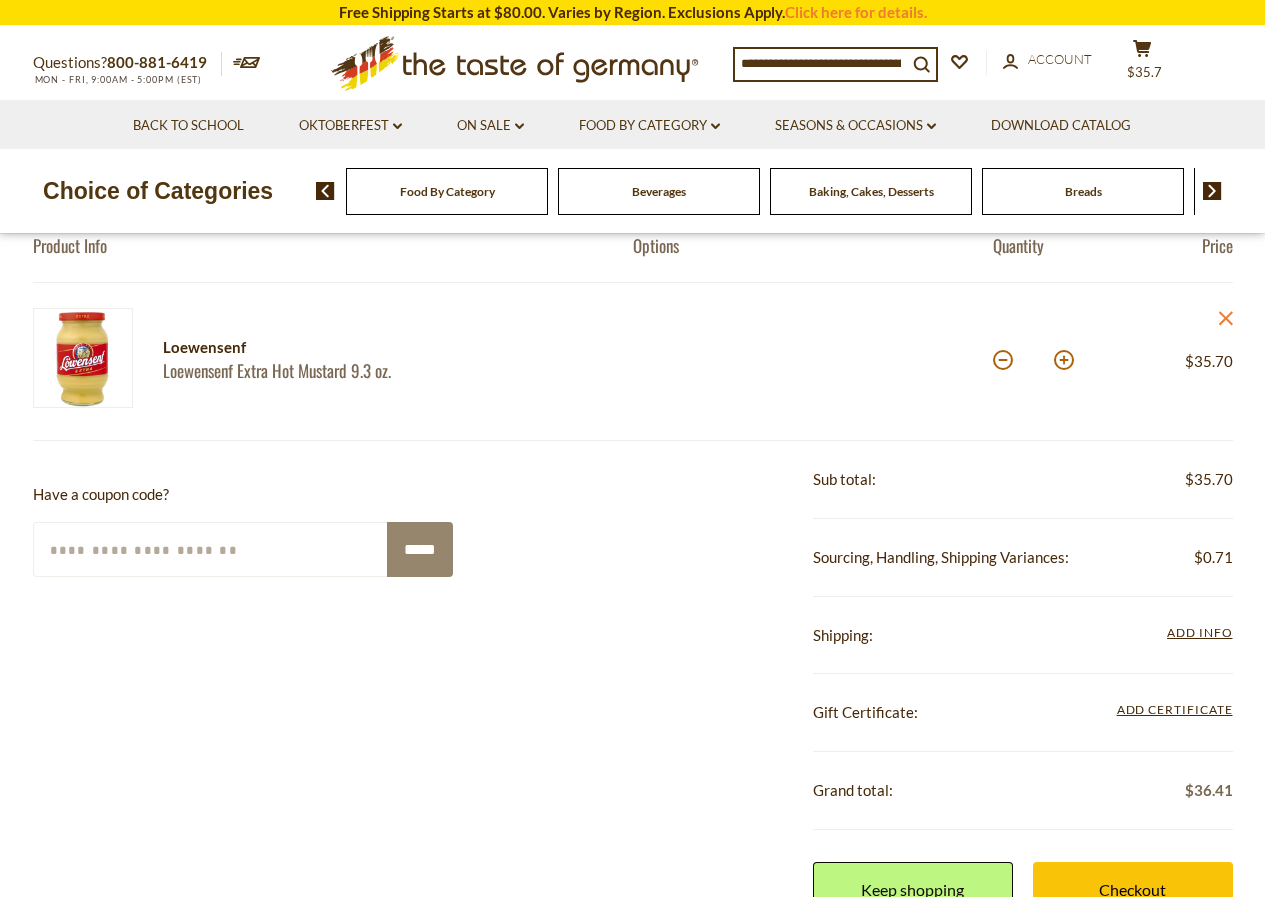 scroll, scrollTop: 0, scrollLeft: 0, axis: both 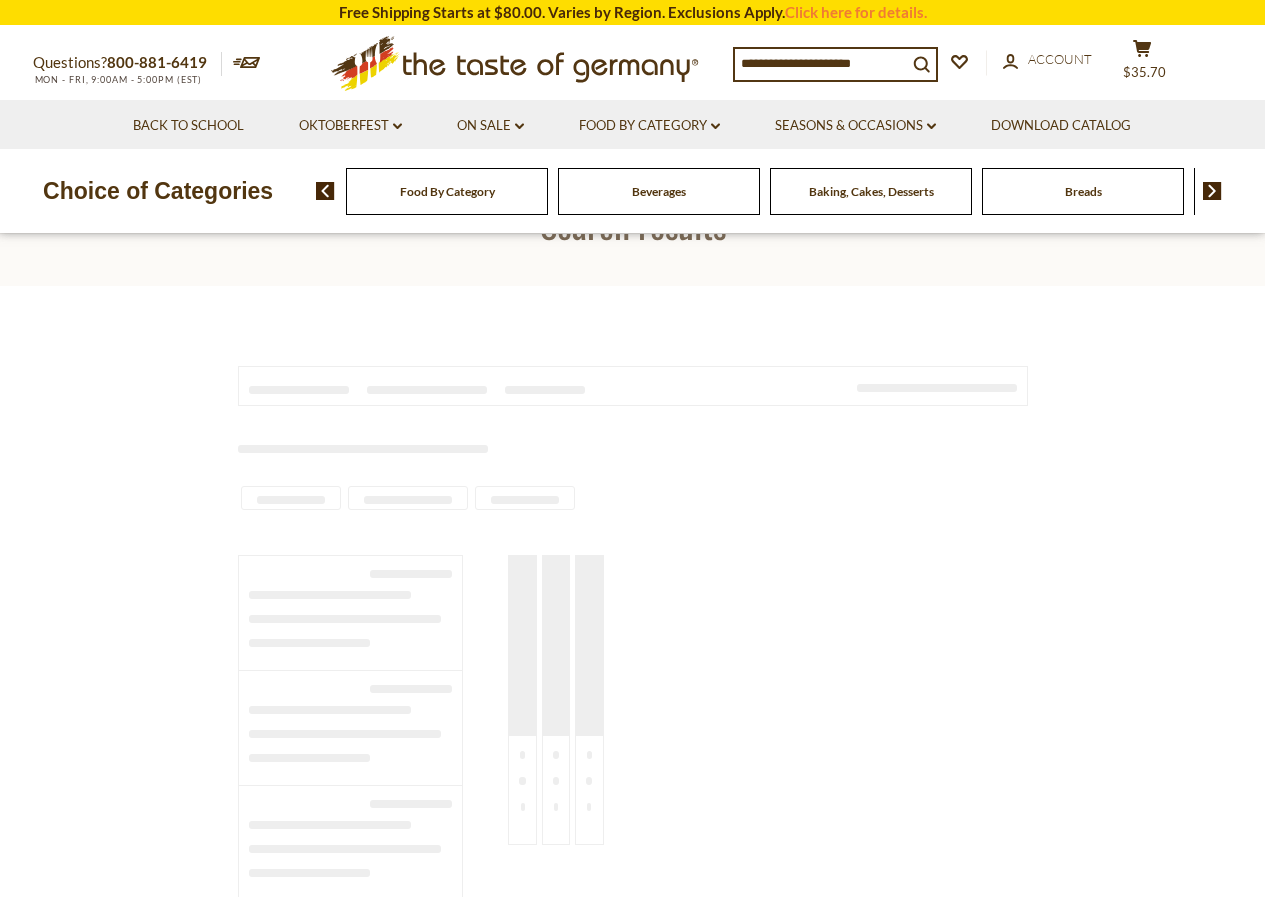 type on "**********" 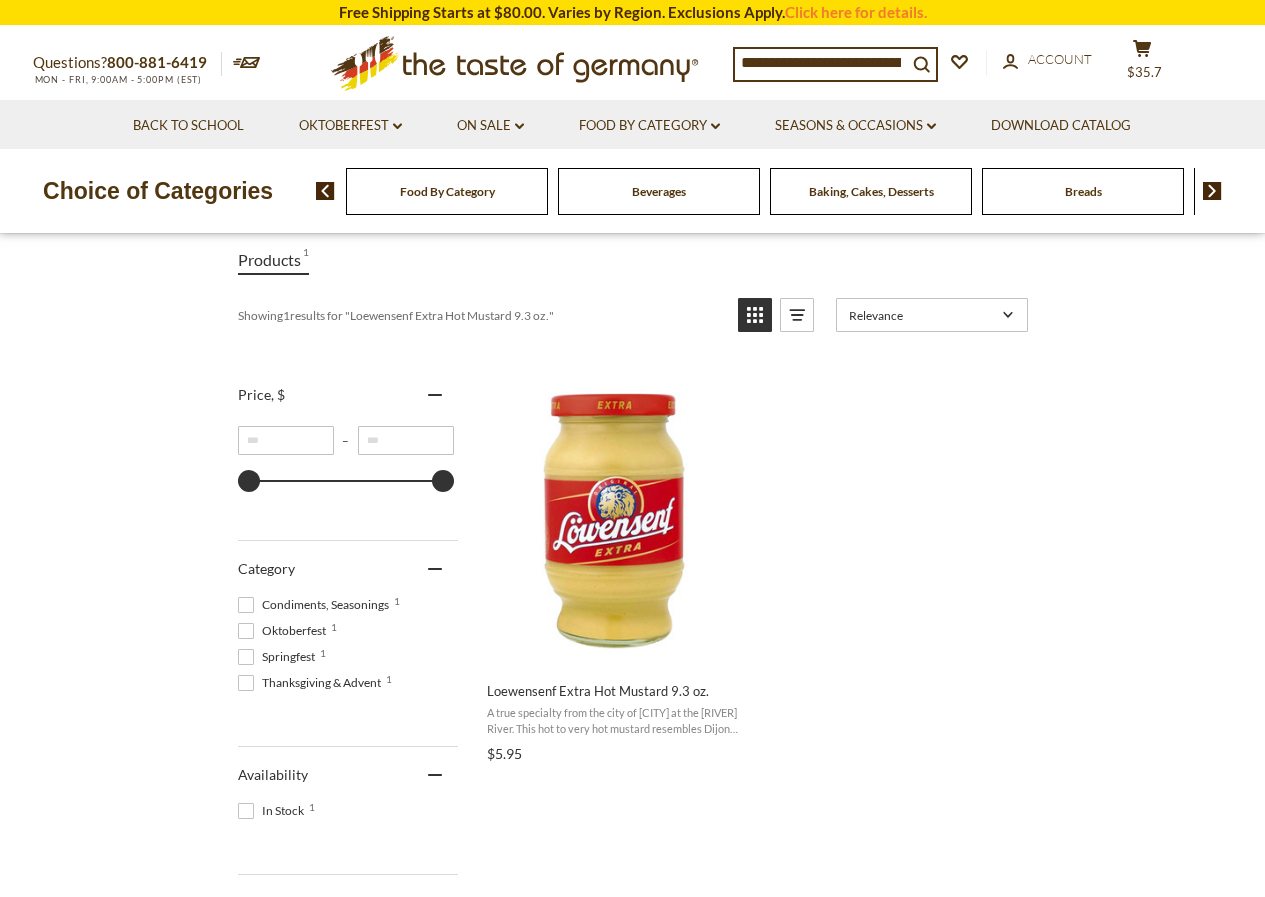 scroll, scrollTop: 0, scrollLeft: 0, axis: both 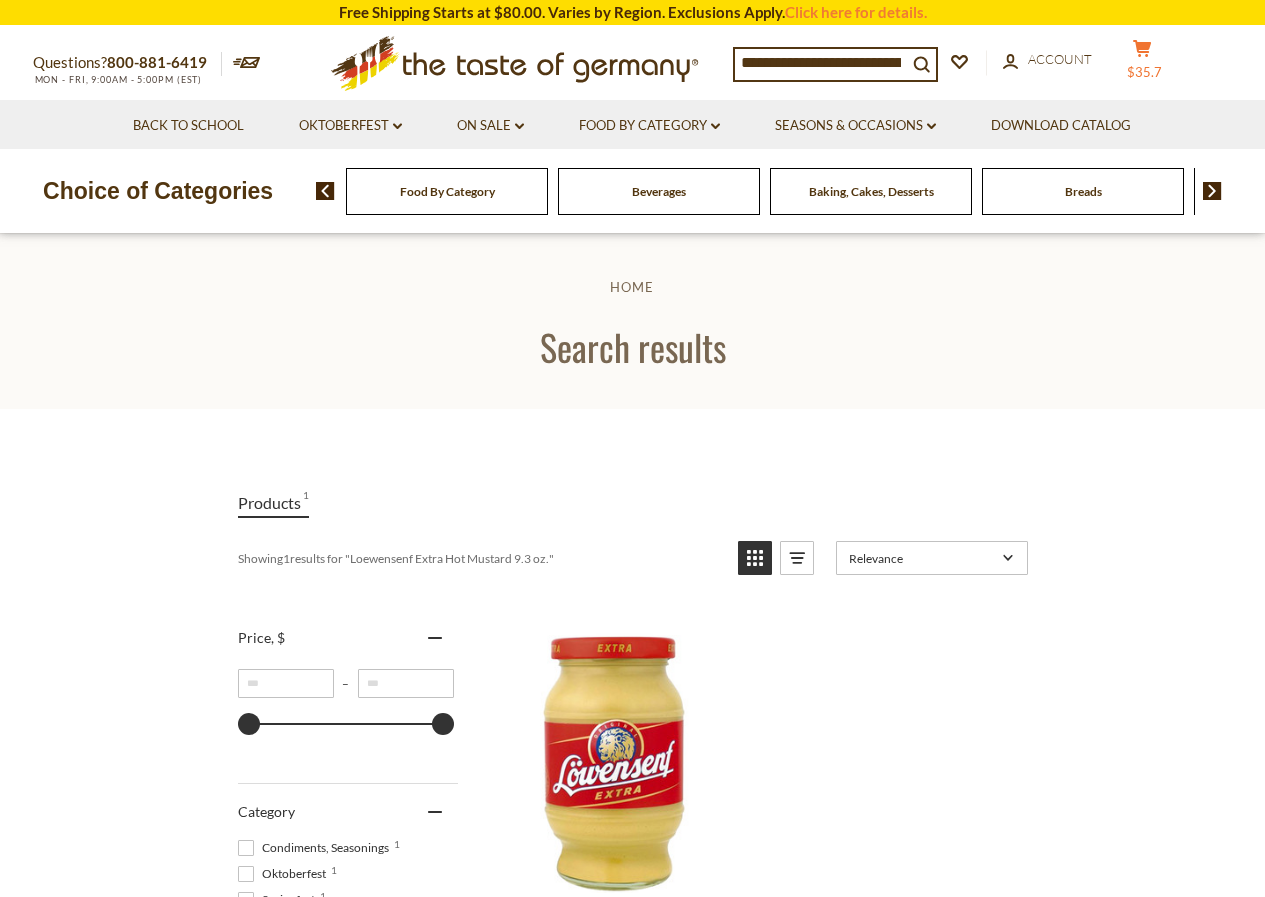 click on "cart" 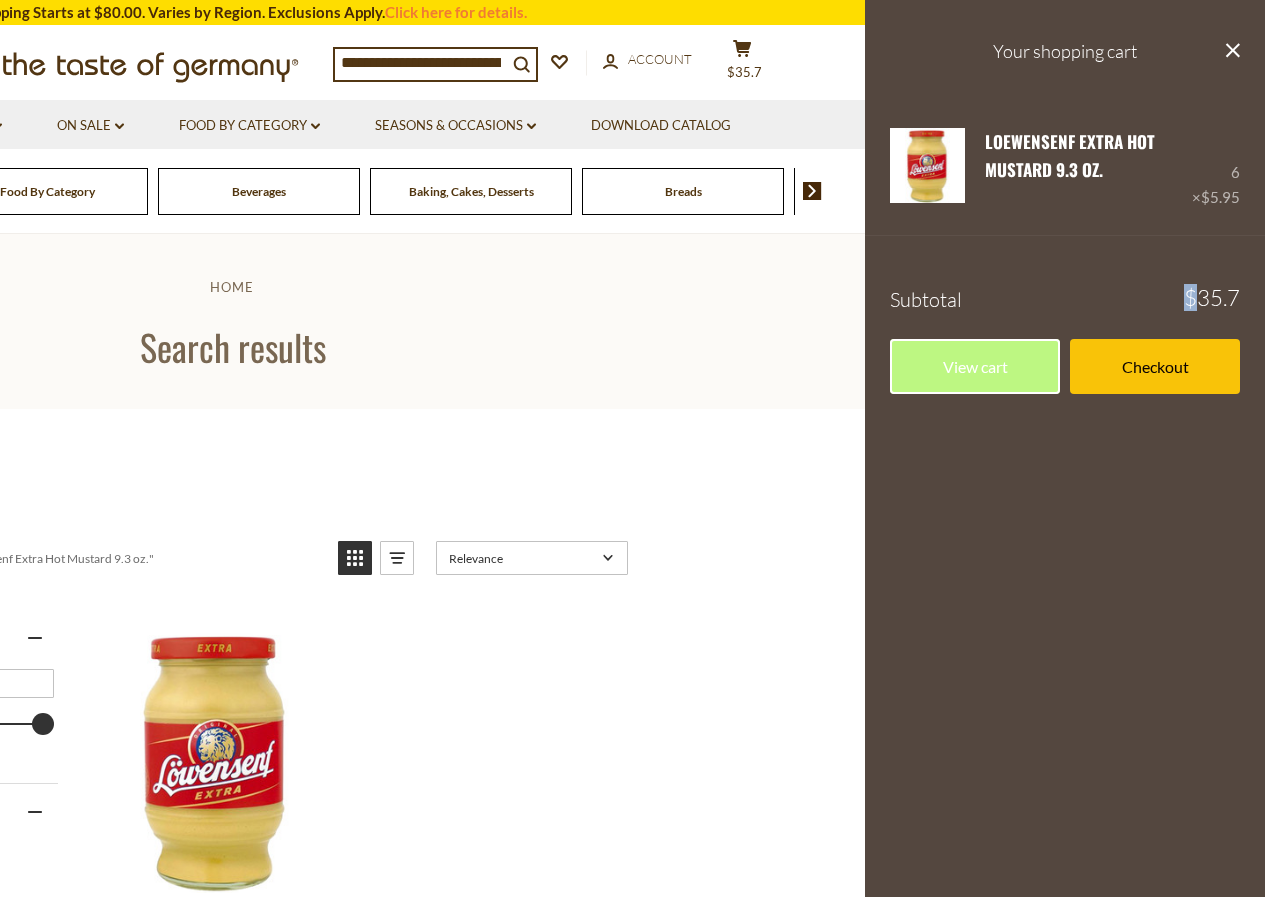 drag, startPoint x: 1194, startPoint y: 299, endPoint x: 1246, endPoint y: 297, distance: 52.03845 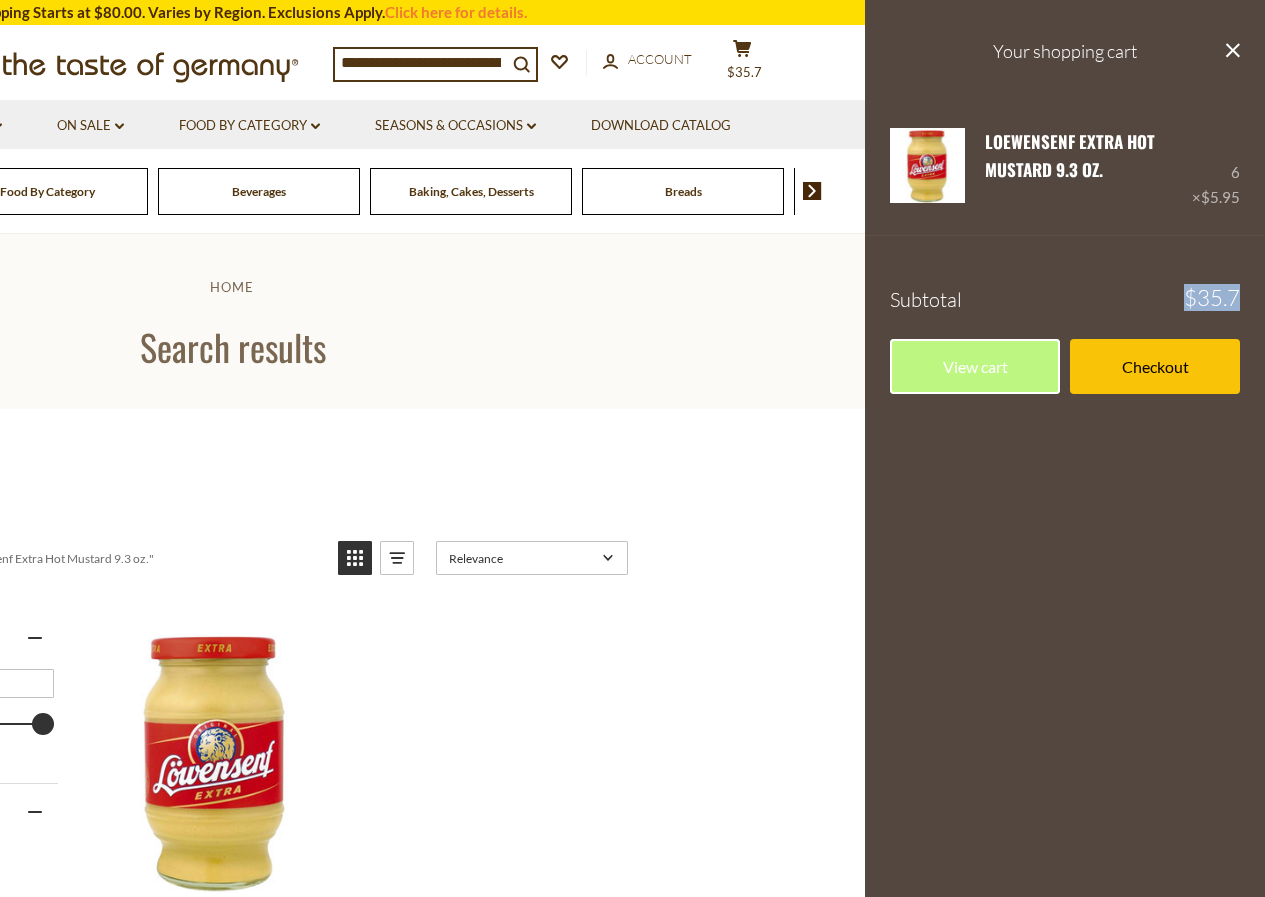 drag, startPoint x: 1238, startPoint y: 297, endPoint x: 1168, endPoint y: 295, distance: 70.028564 